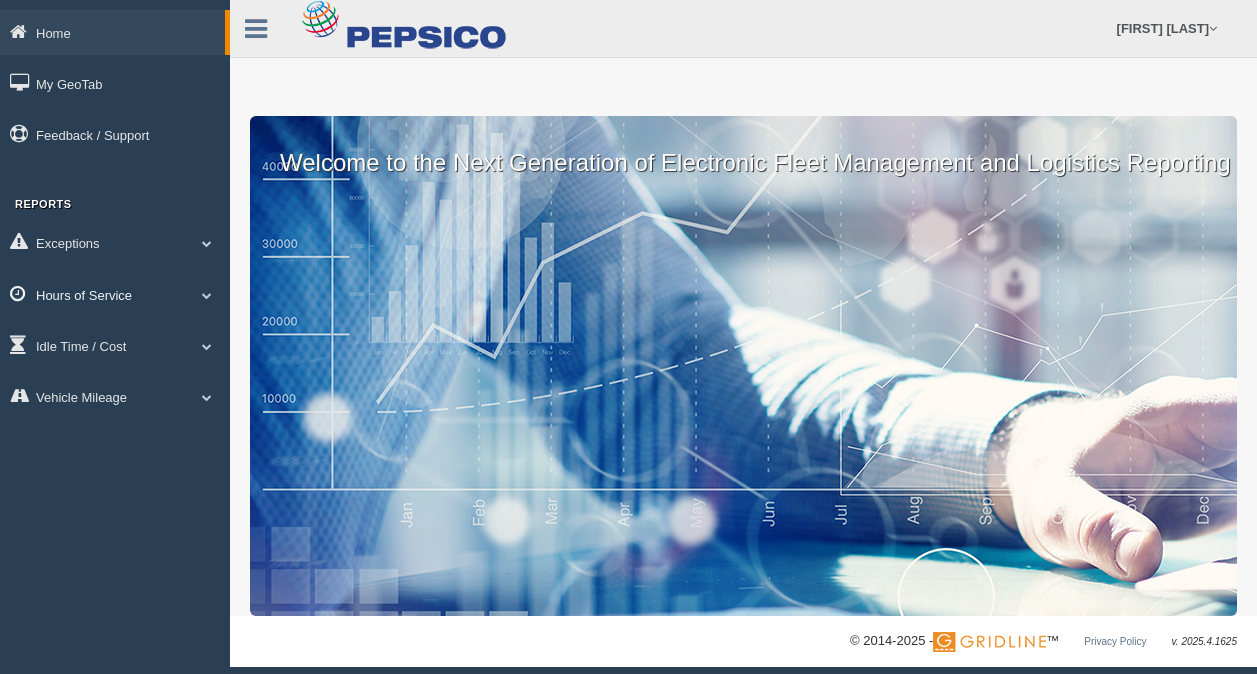 scroll, scrollTop: 0, scrollLeft: 0, axis: both 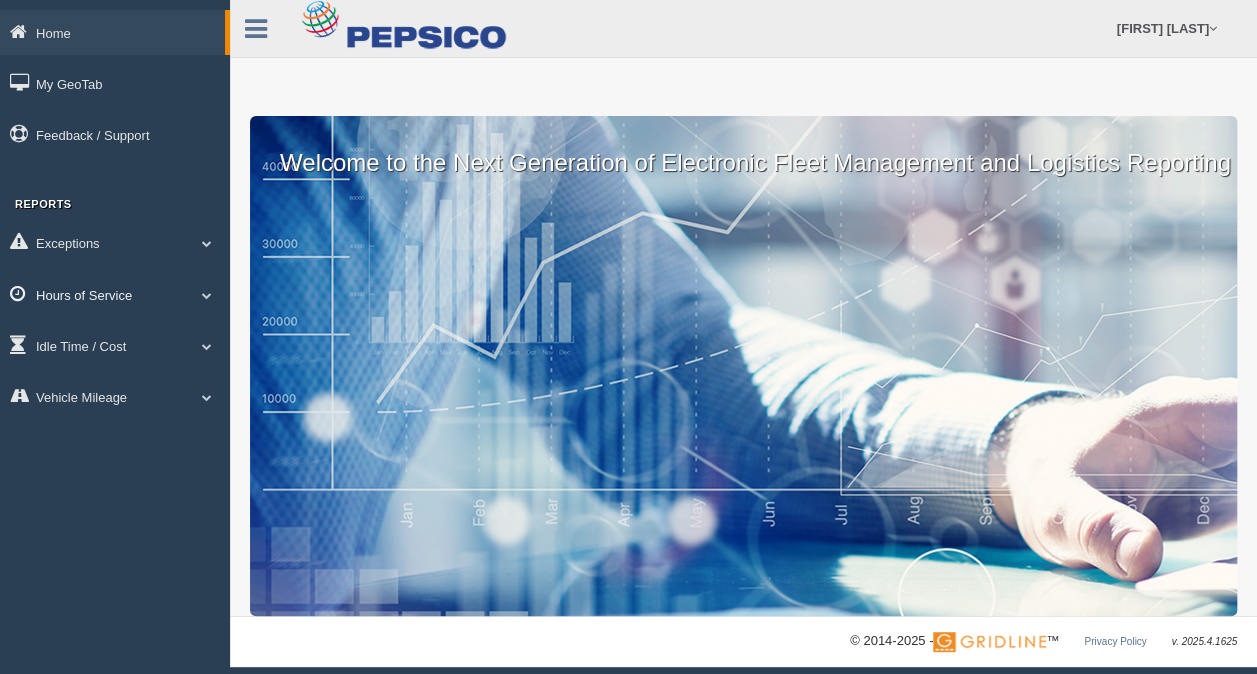click on "Hours of Service" at bounding box center [115, 294] 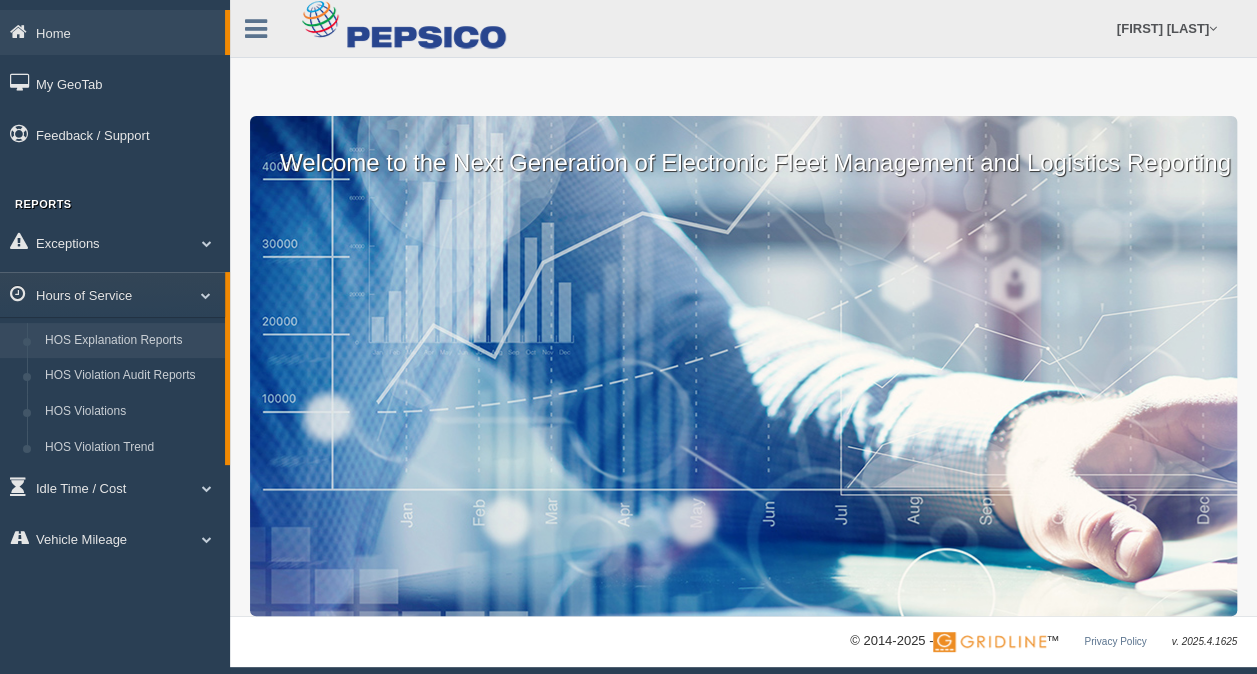 click on "HOS Explanation Reports" at bounding box center (130, 341) 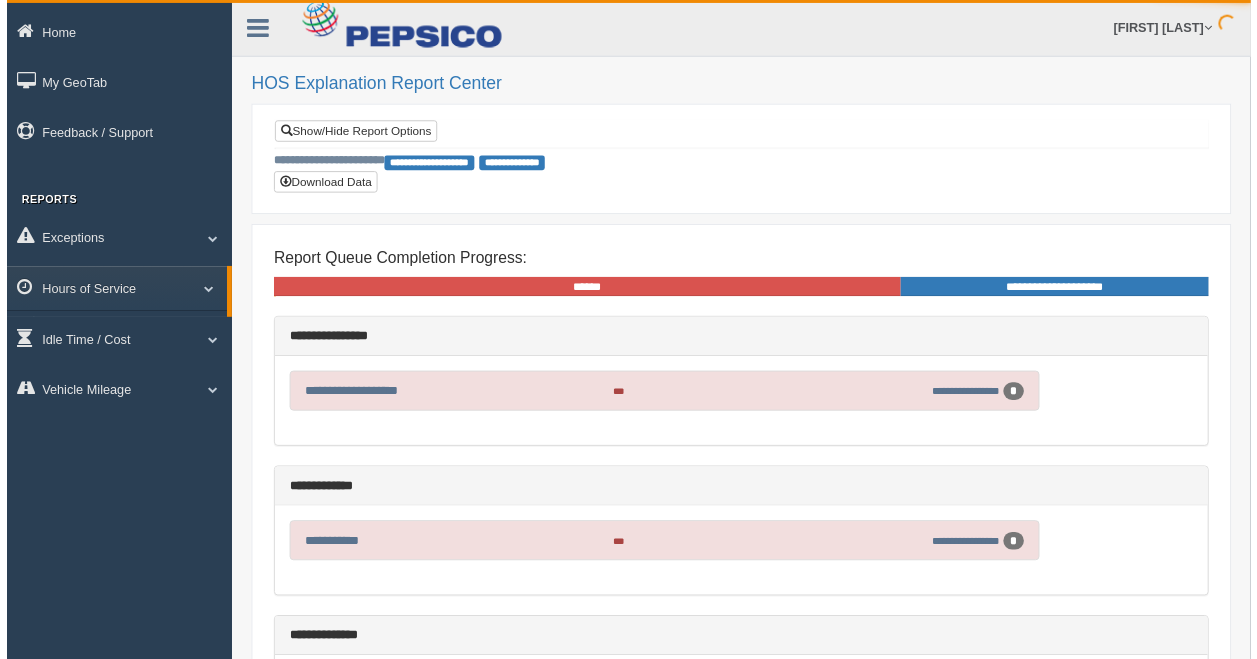 scroll, scrollTop: 0, scrollLeft: 0, axis: both 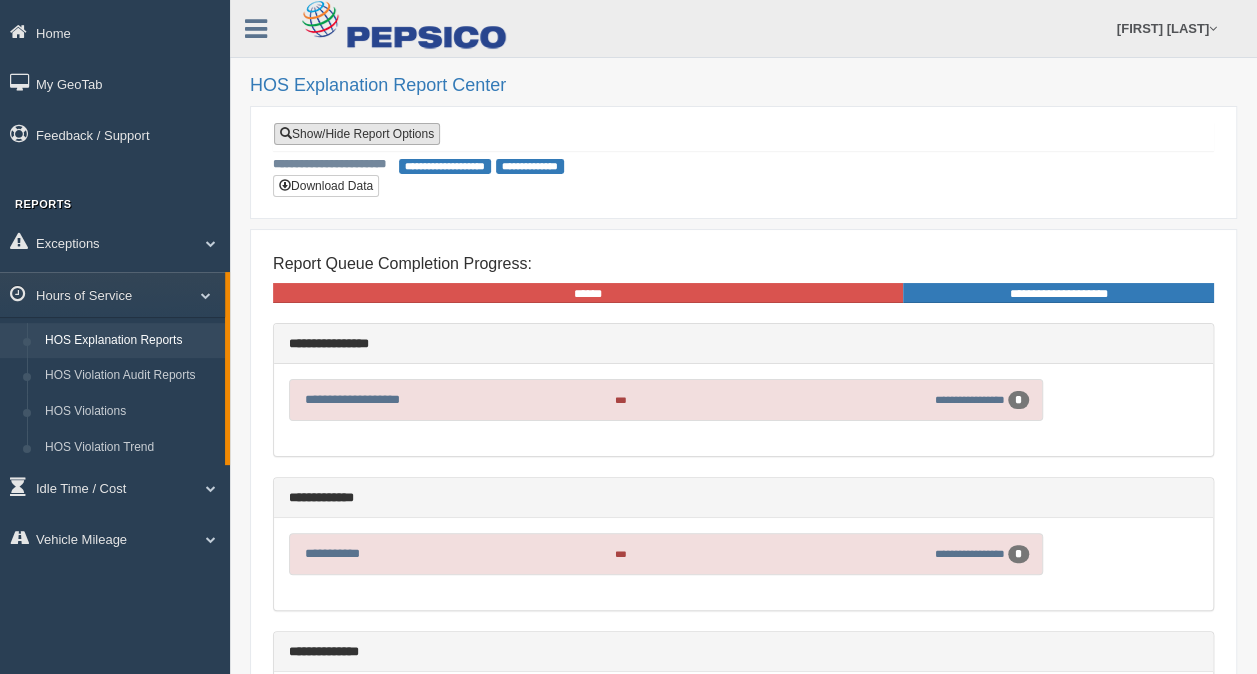 click on "Show/Hide Report Options" at bounding box center (357, 134) 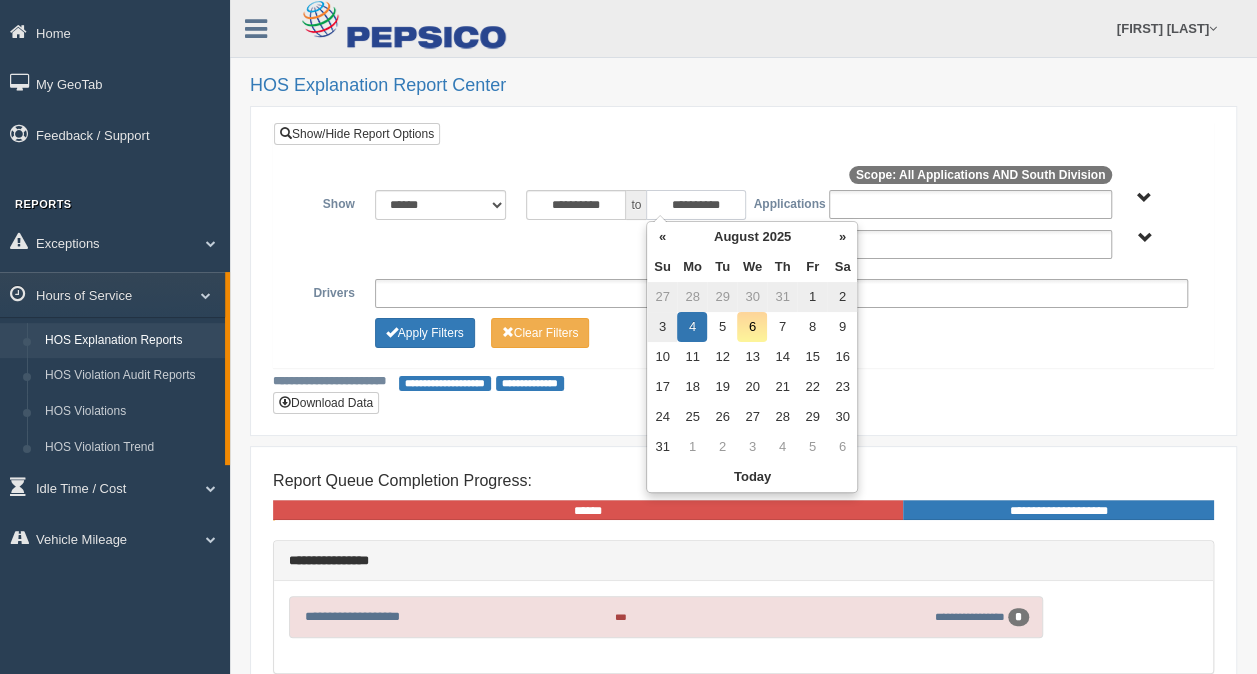 click on "**********" at bounding box center [696, 205] 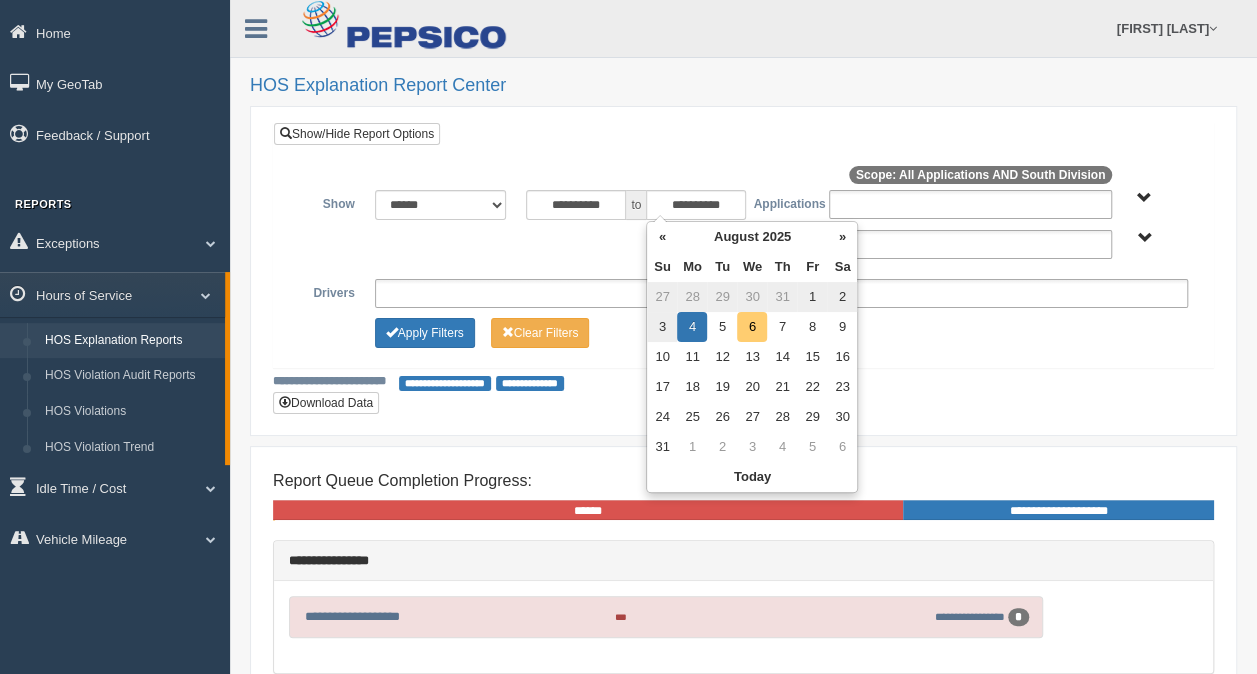 click on "6" at bounding box center (752, 327) 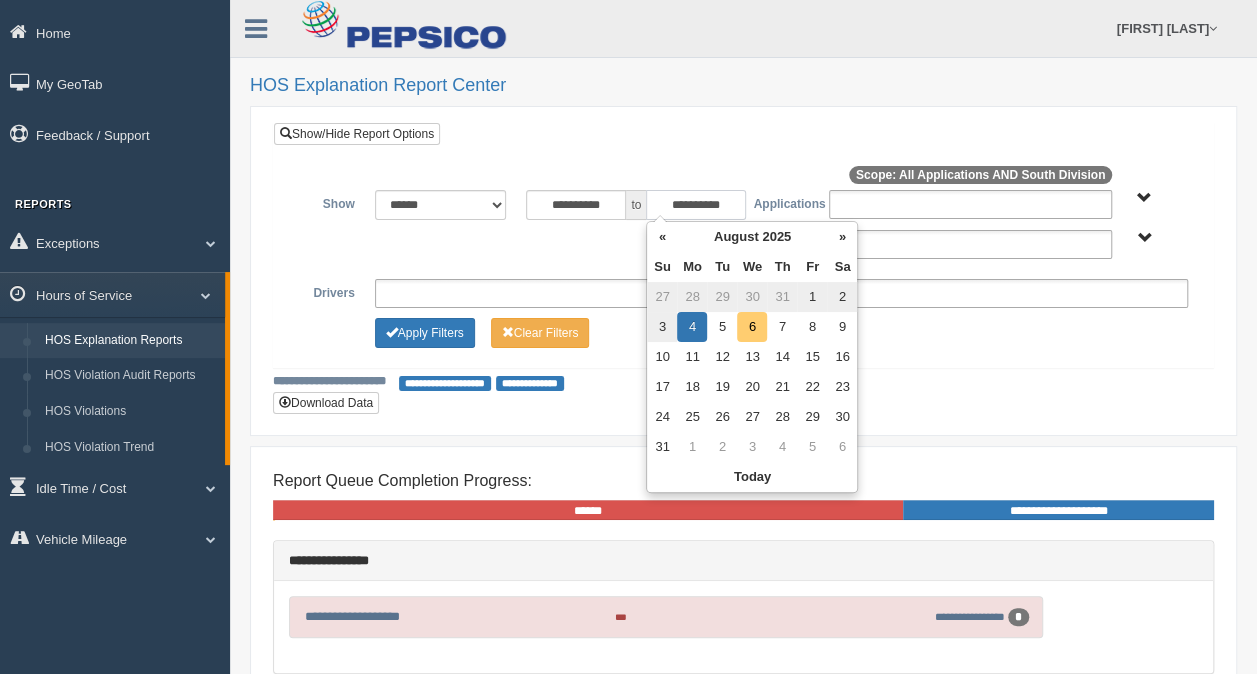 type on "**********" 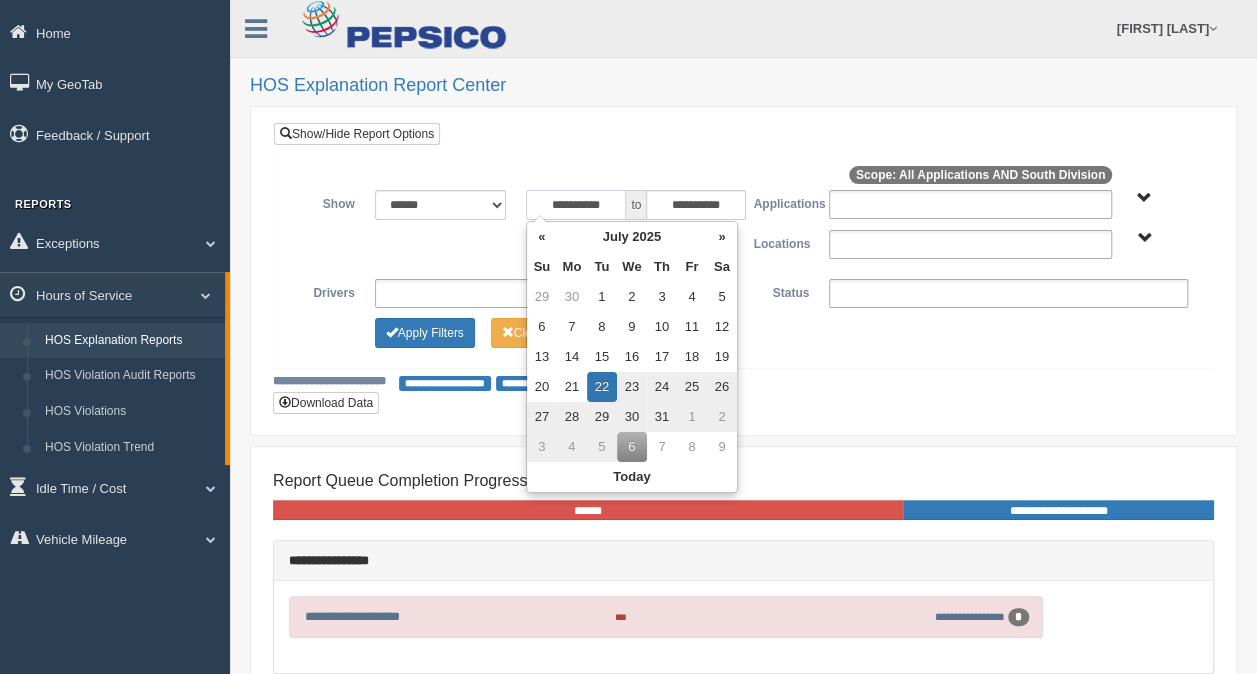 click on "**********" at bounding box center (576, 205) 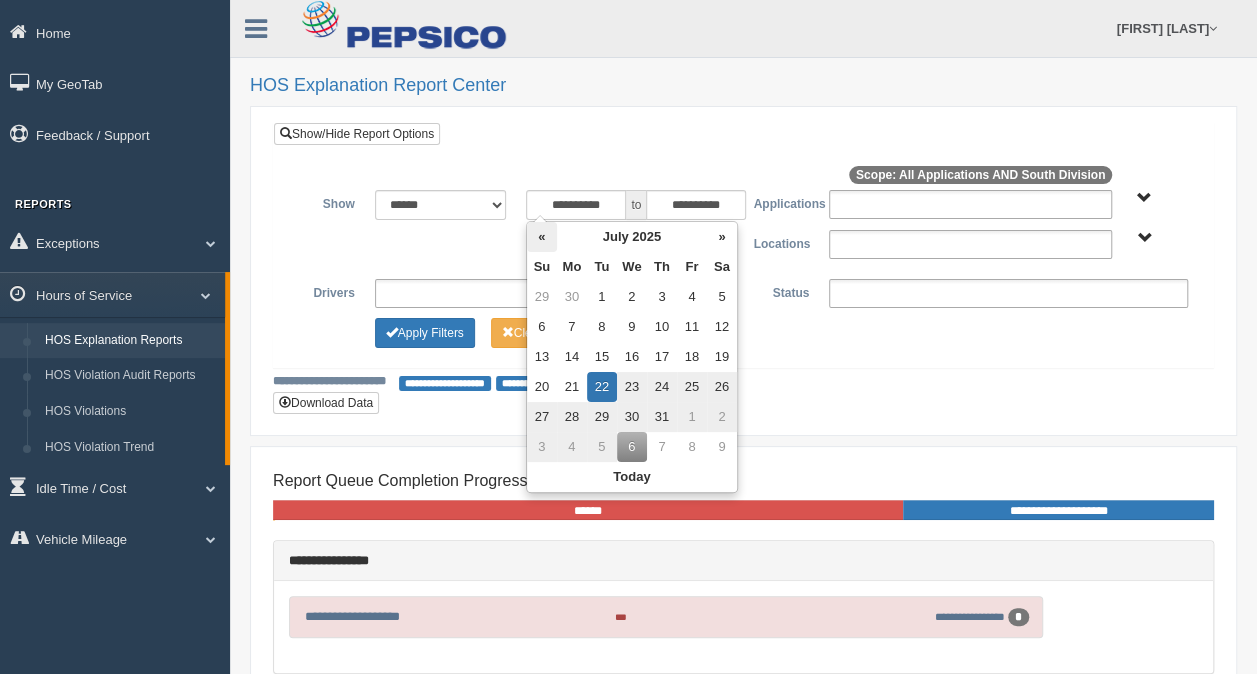 click on "«" at bounding box center [542, 237] 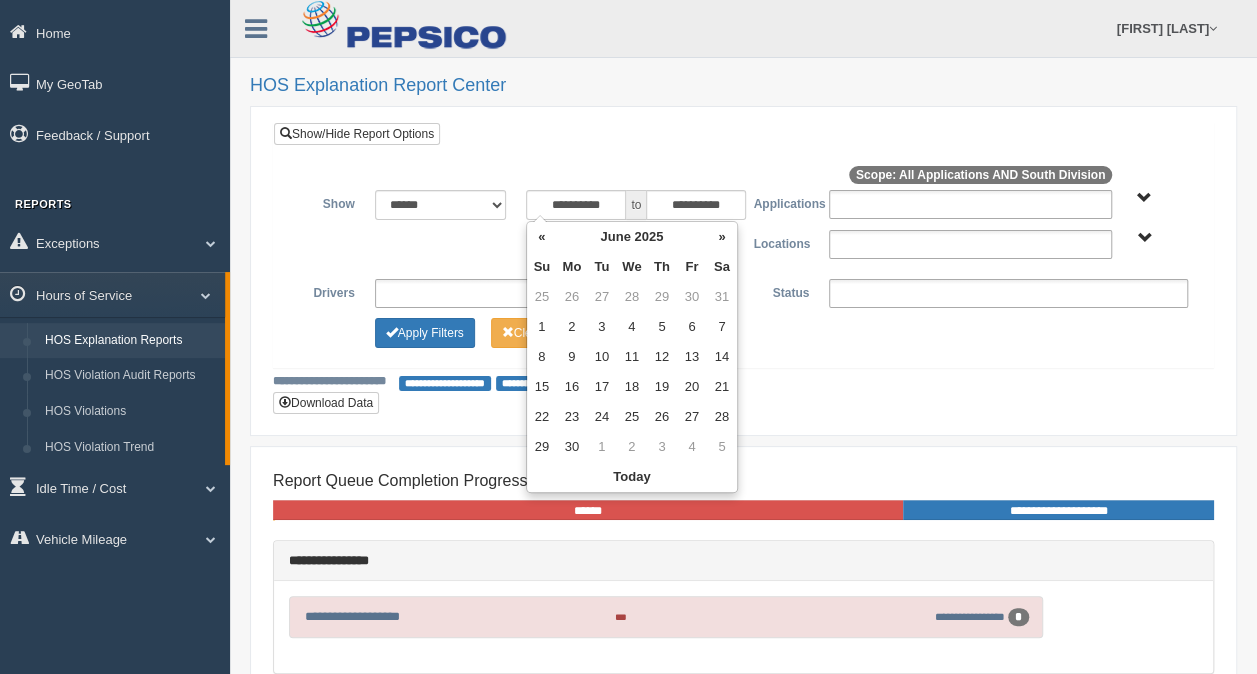 click on "«" at bounding box center (542, 237) 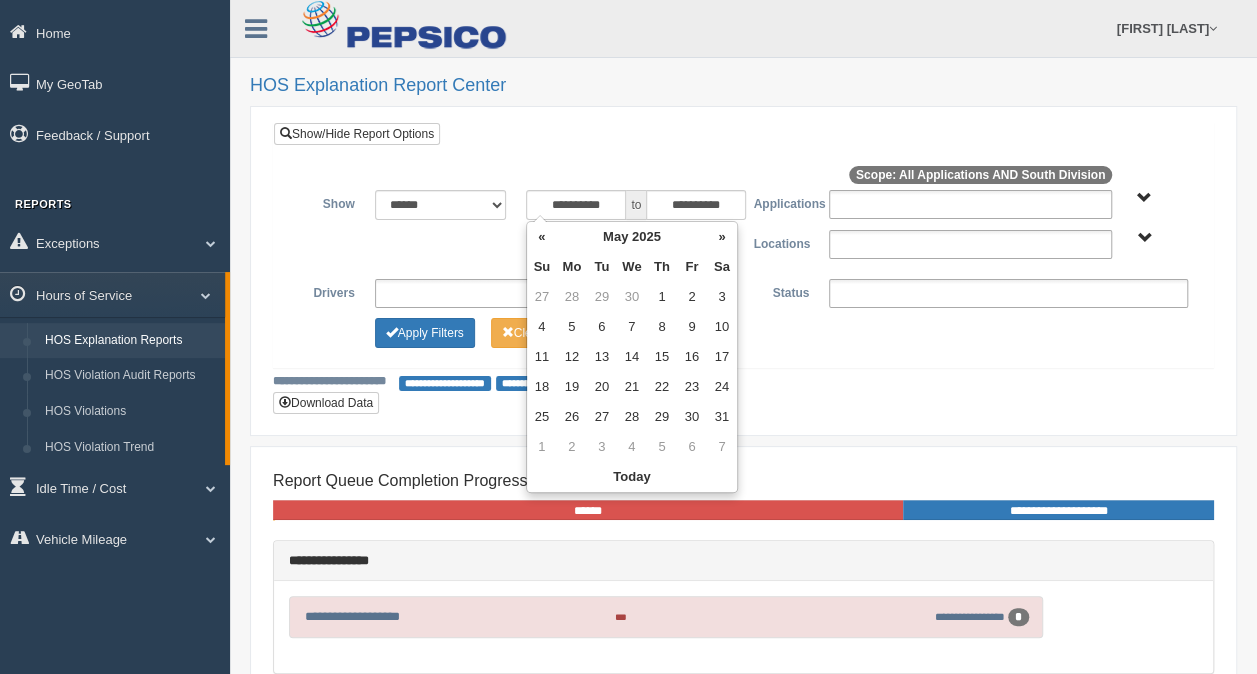 click on "«" at bounding box center (542, 237) 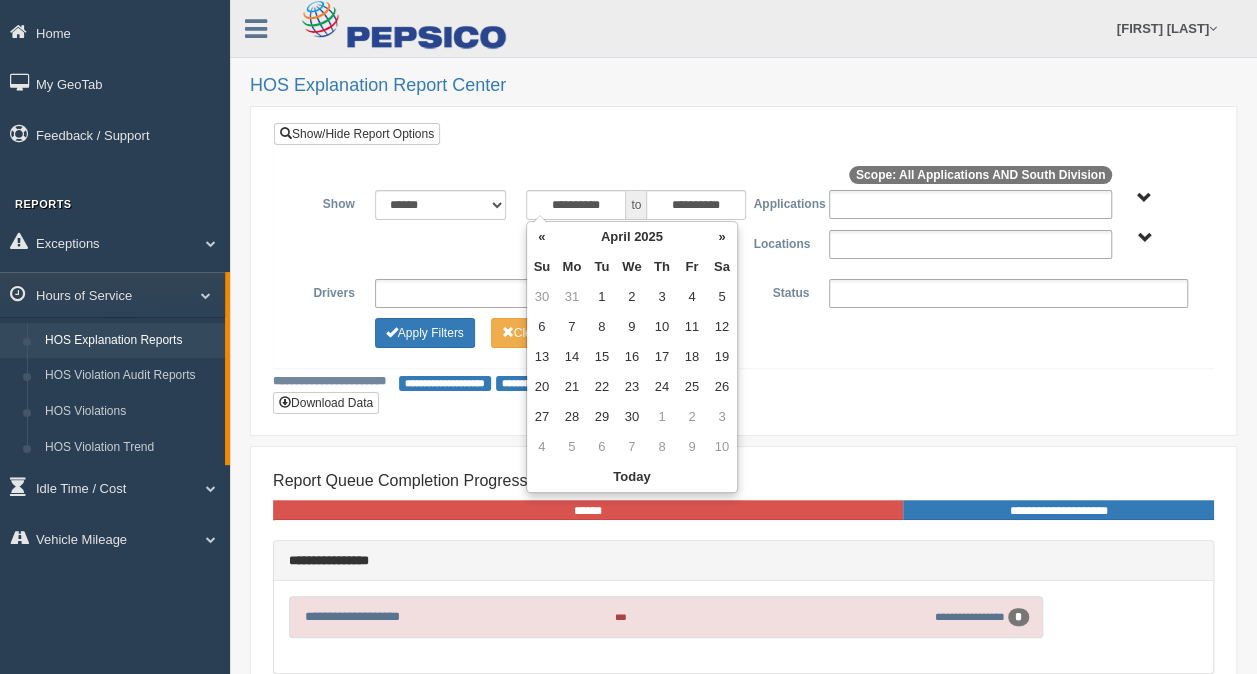 click on "«" at bounding box center [542, 237] 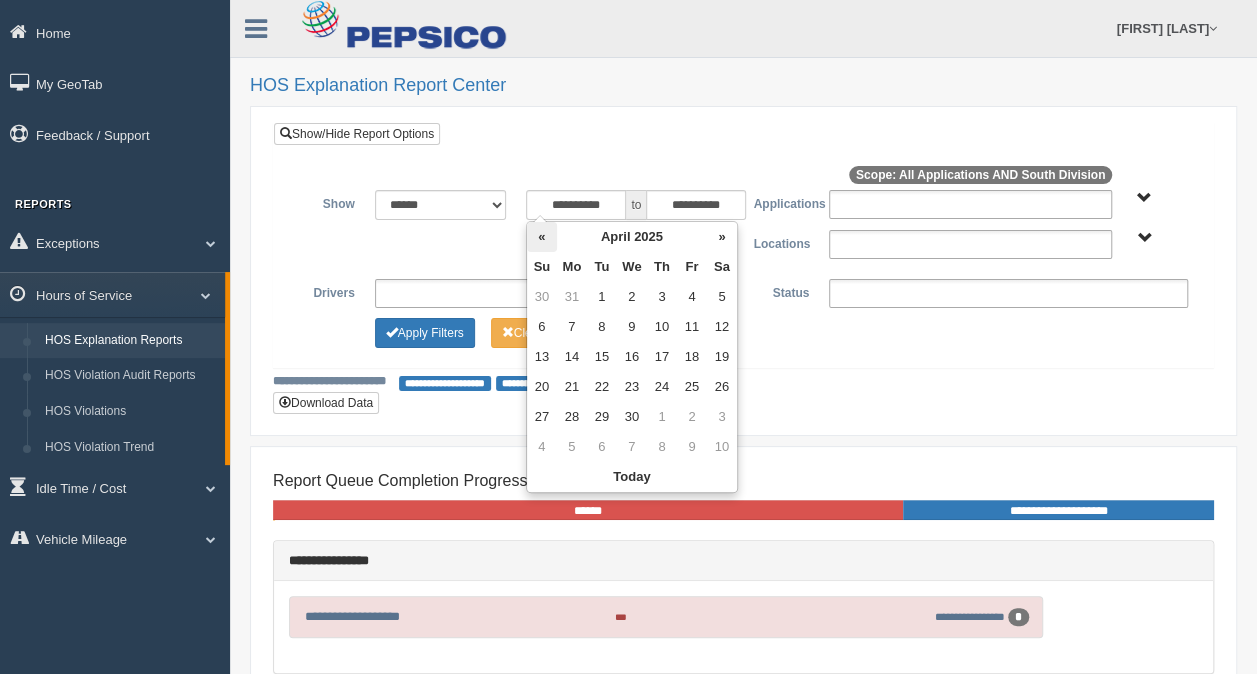 click on "«" at bounding box center [542, 237] 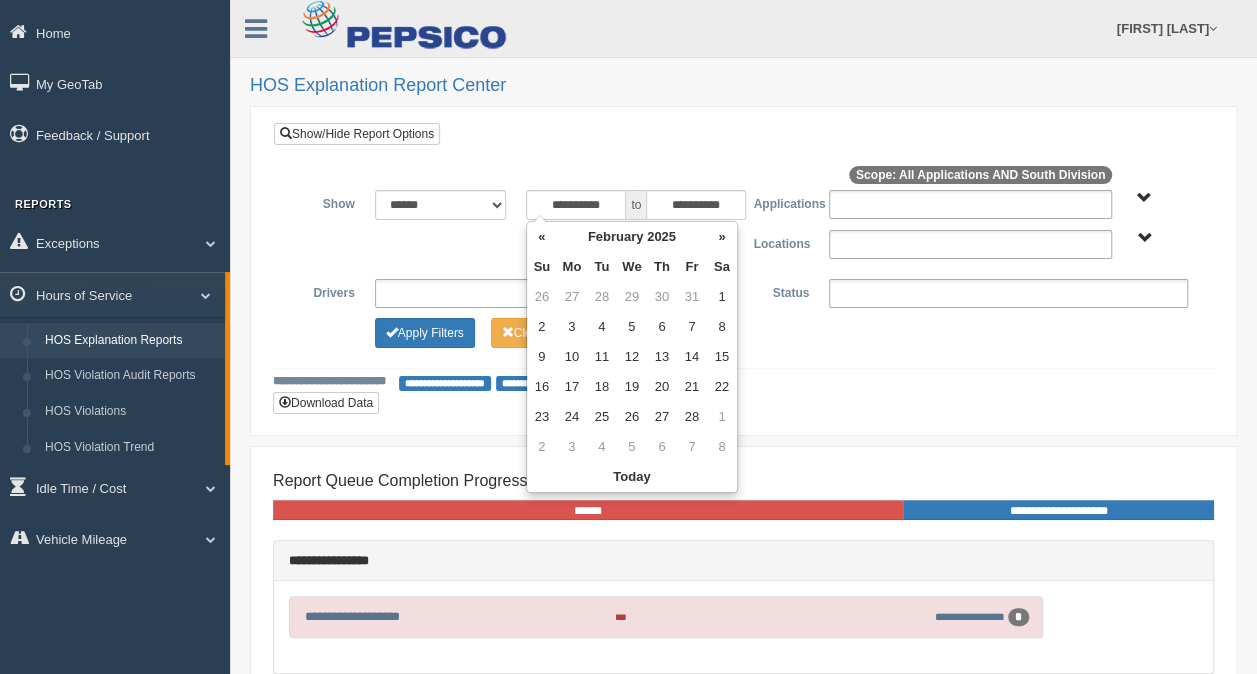 click on "«" at bounding box center [542, 237] 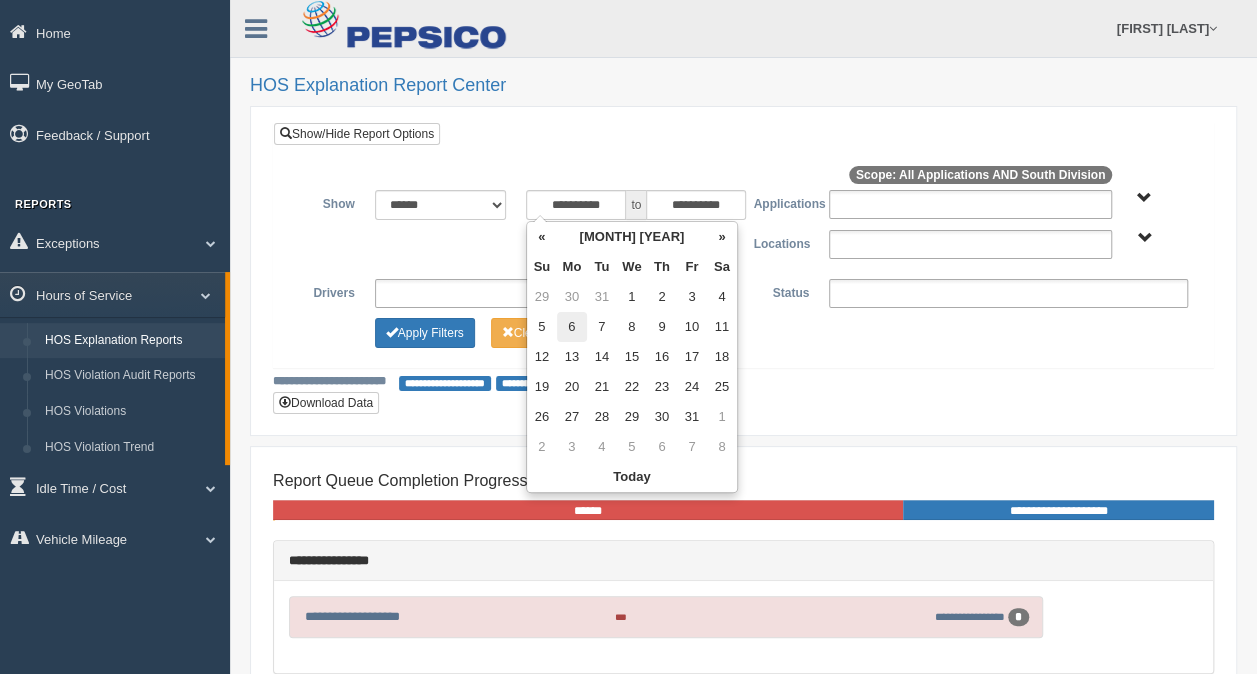 click on "6" at bounding box center (572, 327) 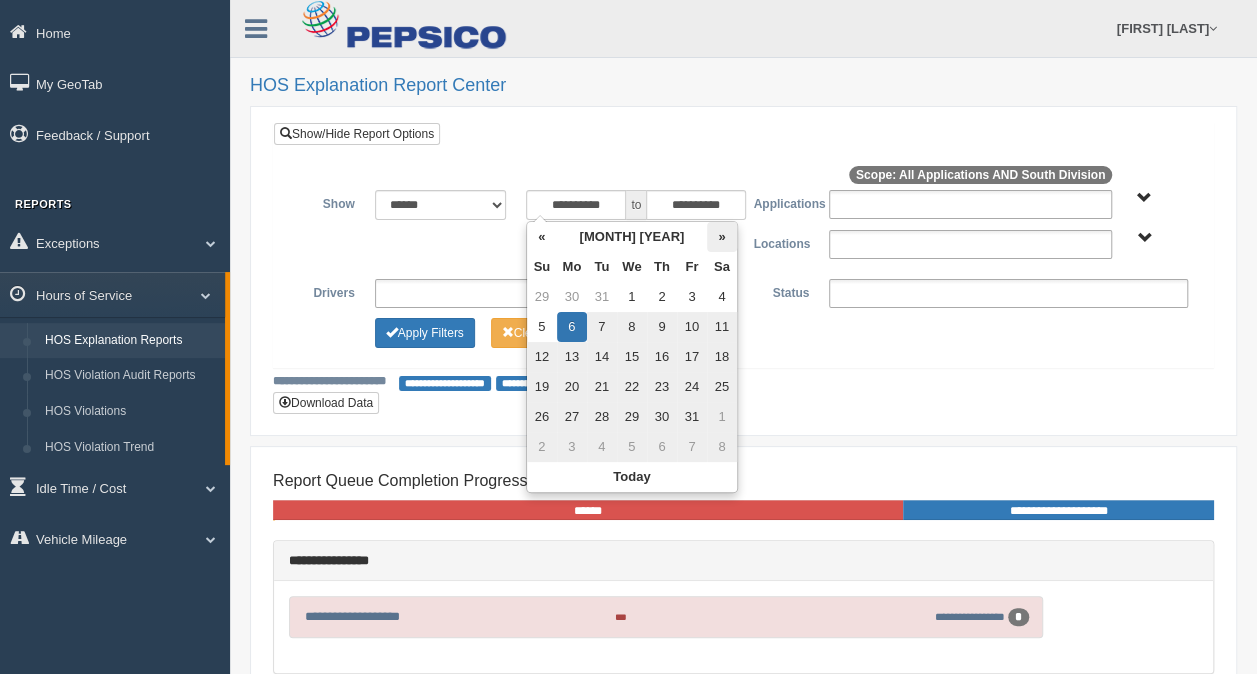 click on "»" at bounding box center (722, 237) 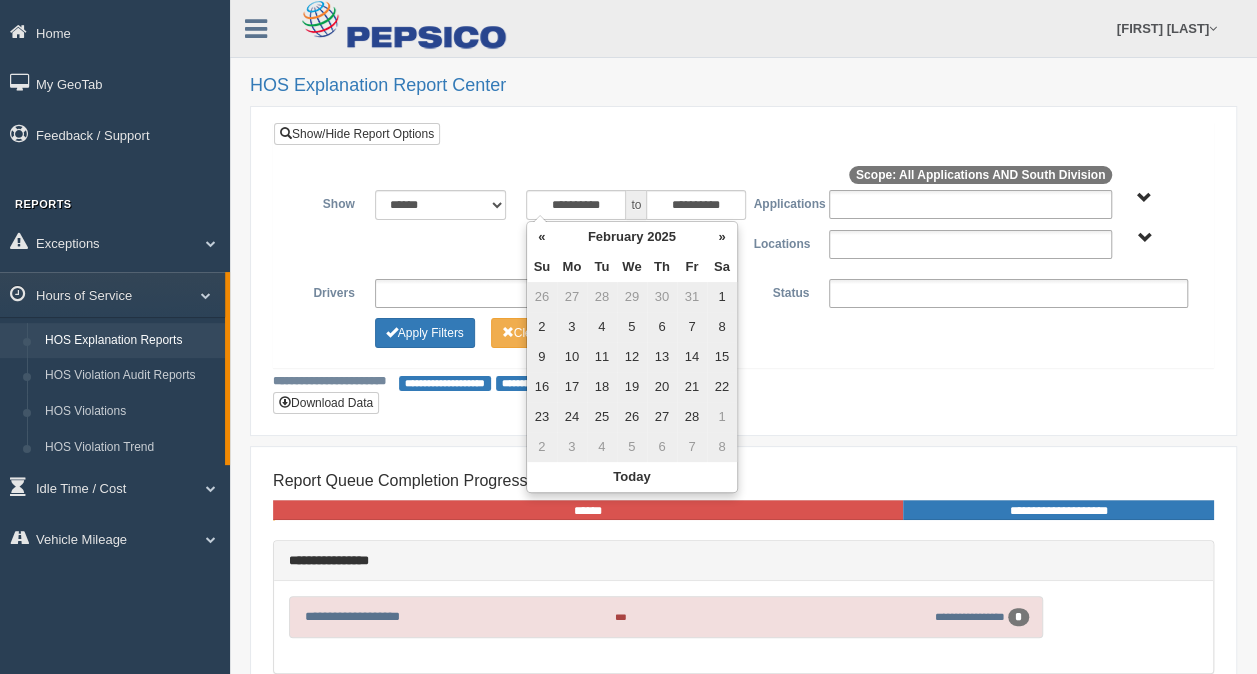 click on "6" at bounding box center (662, 327) 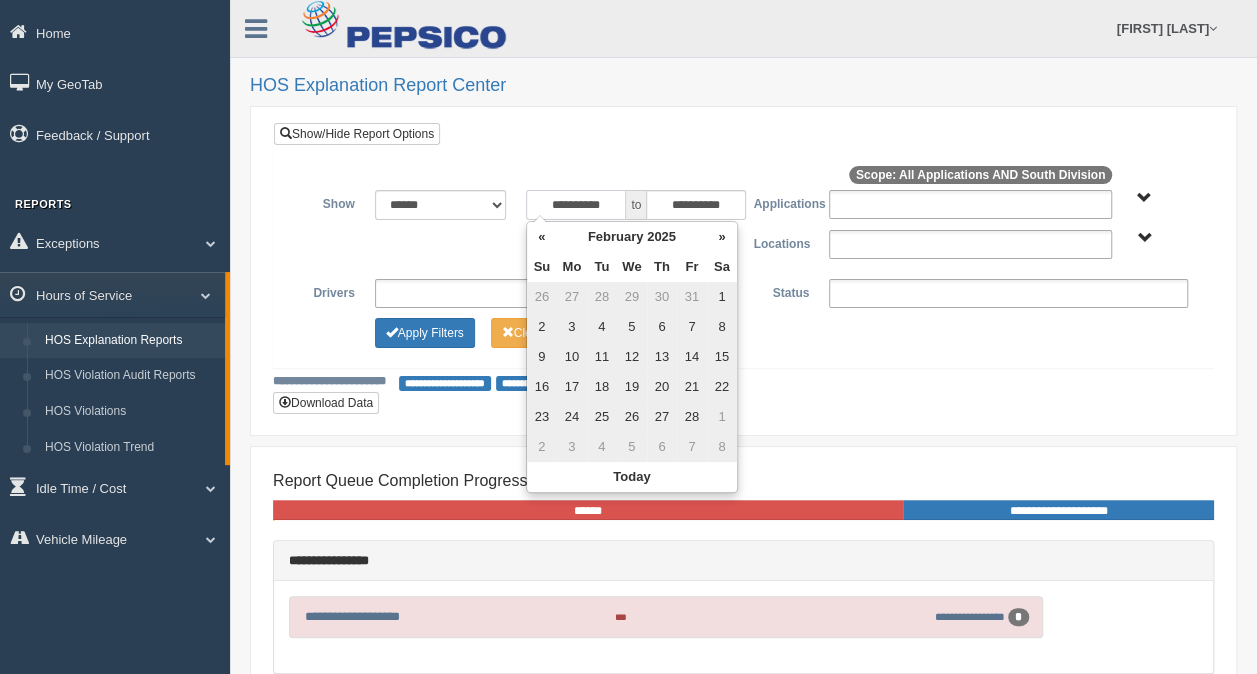 type on "**********" 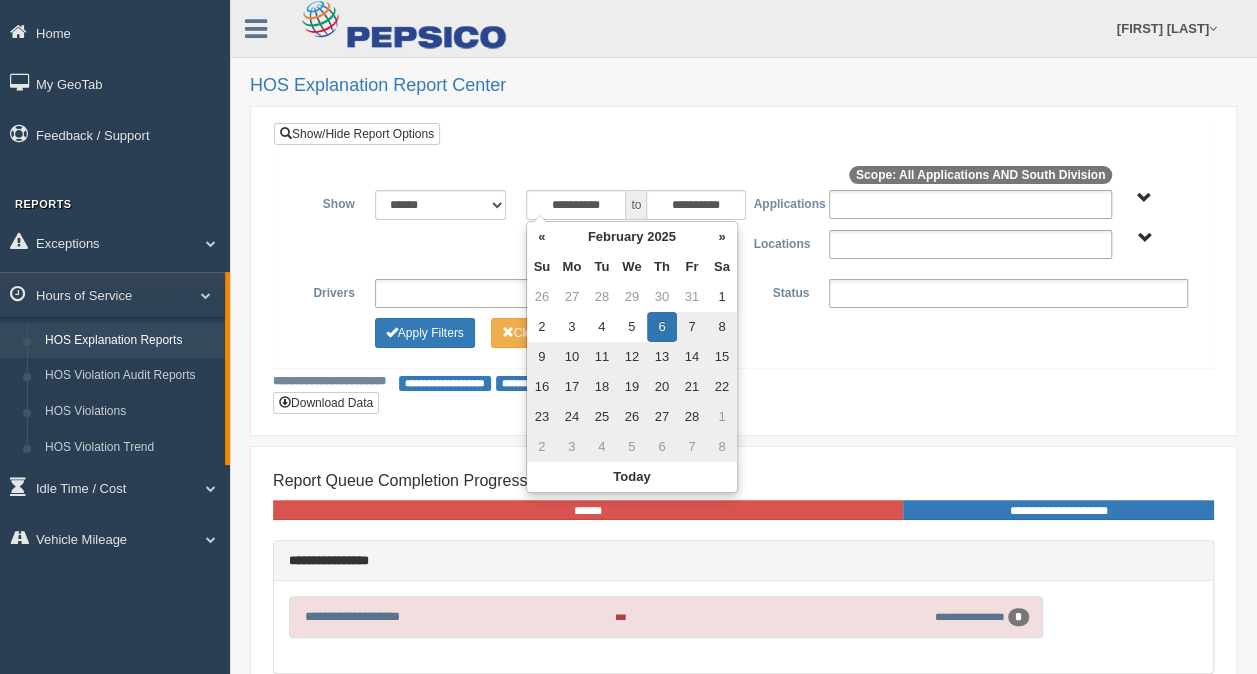 click on "South Division" at bounding box center [1144, 238] 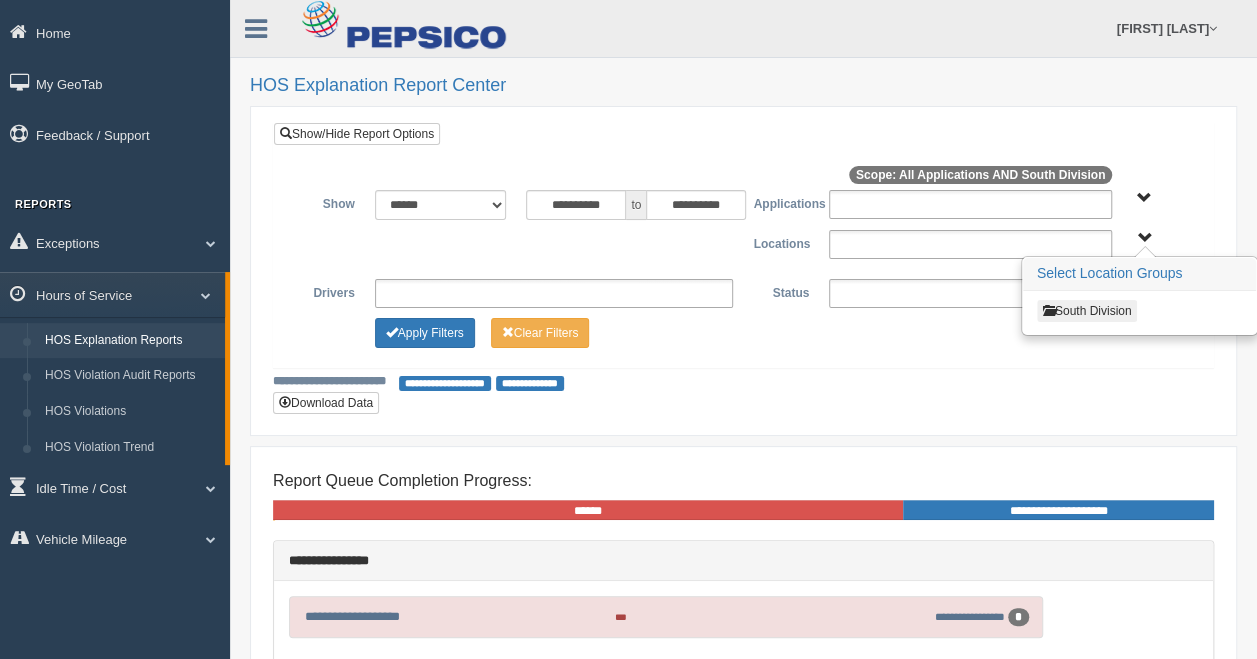 click on "South Division" at bounding box center (1144, 238) 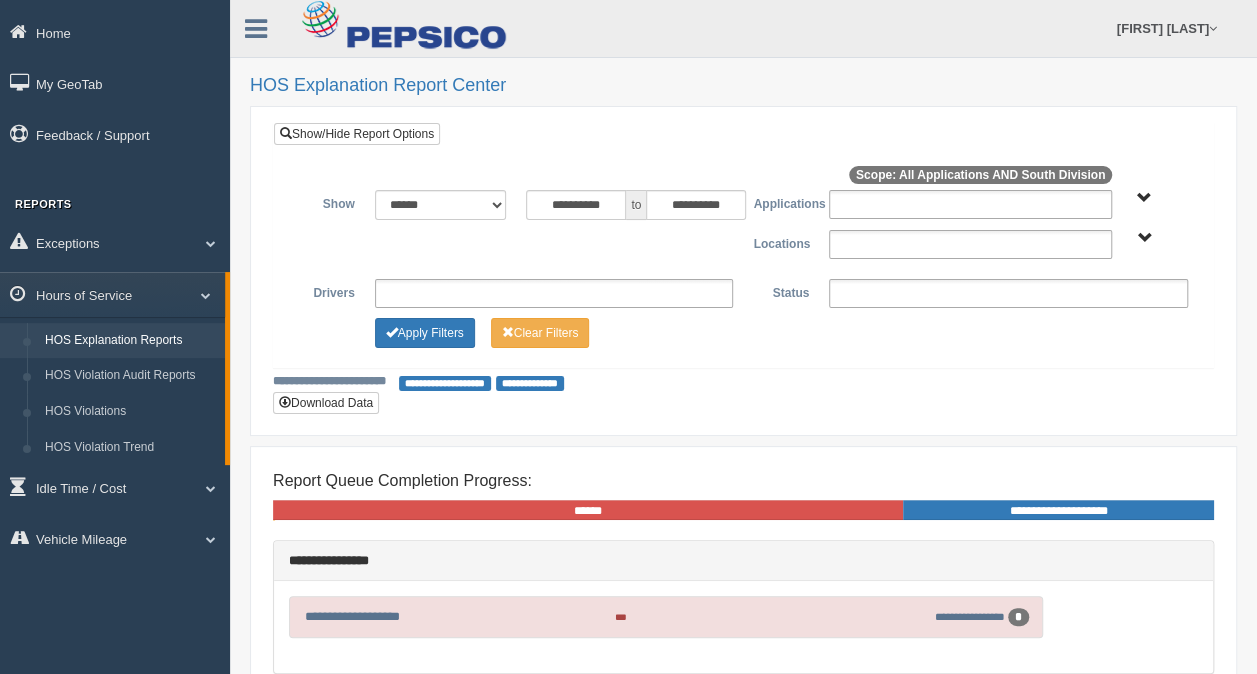 click on "South Division" at bounding box center (1144, 238) 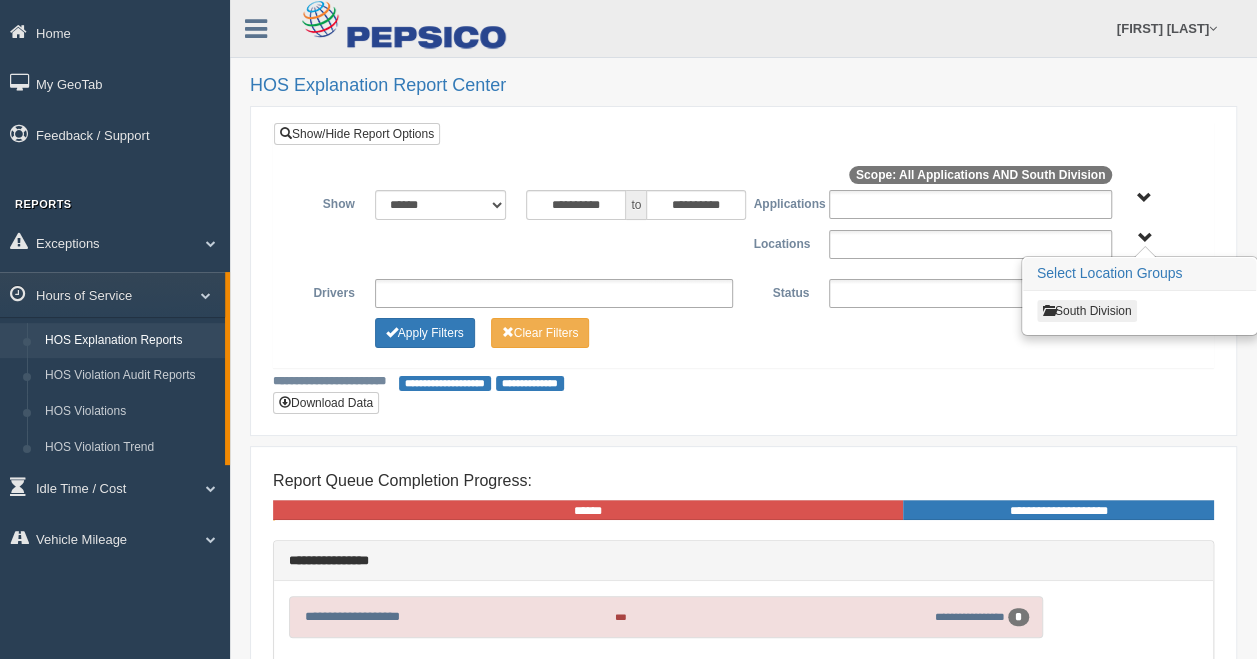 click on "South Division" at bounding box center [1087, 311] 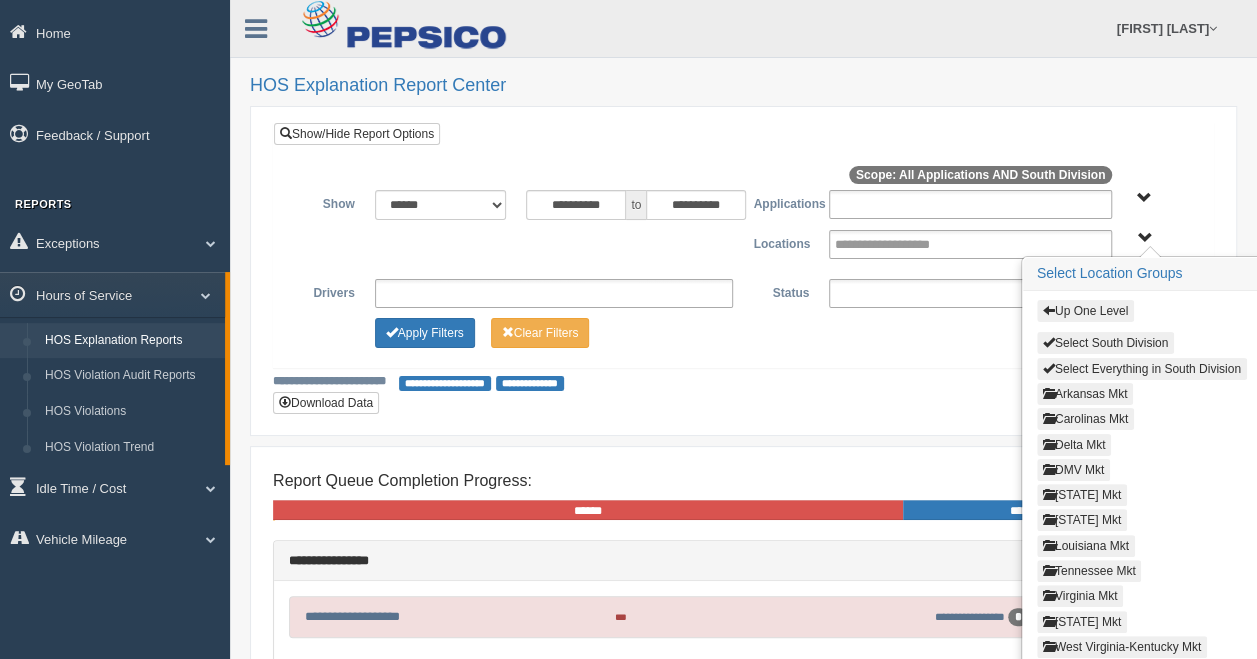 click on "Delta Mkt" at bounding box center [1074, 445] 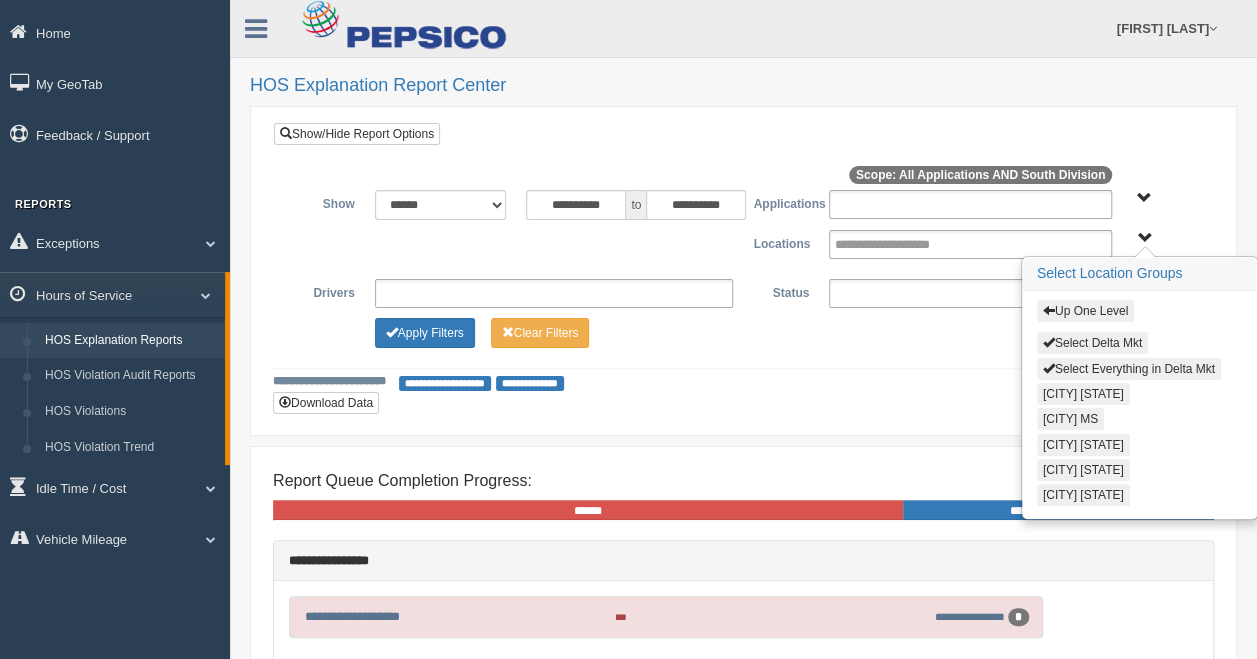 click on "Select Delta Mkt" at bounding box center (1092, 343) 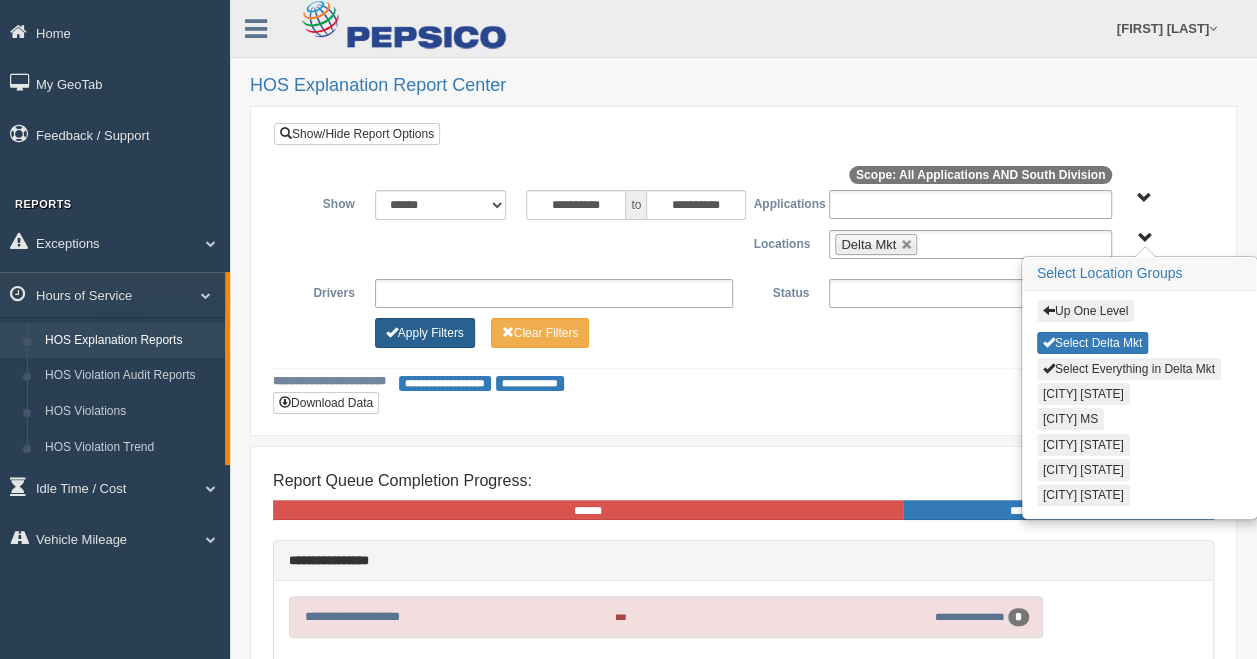click on "Apply Filters" at bounding box center [425, 333] 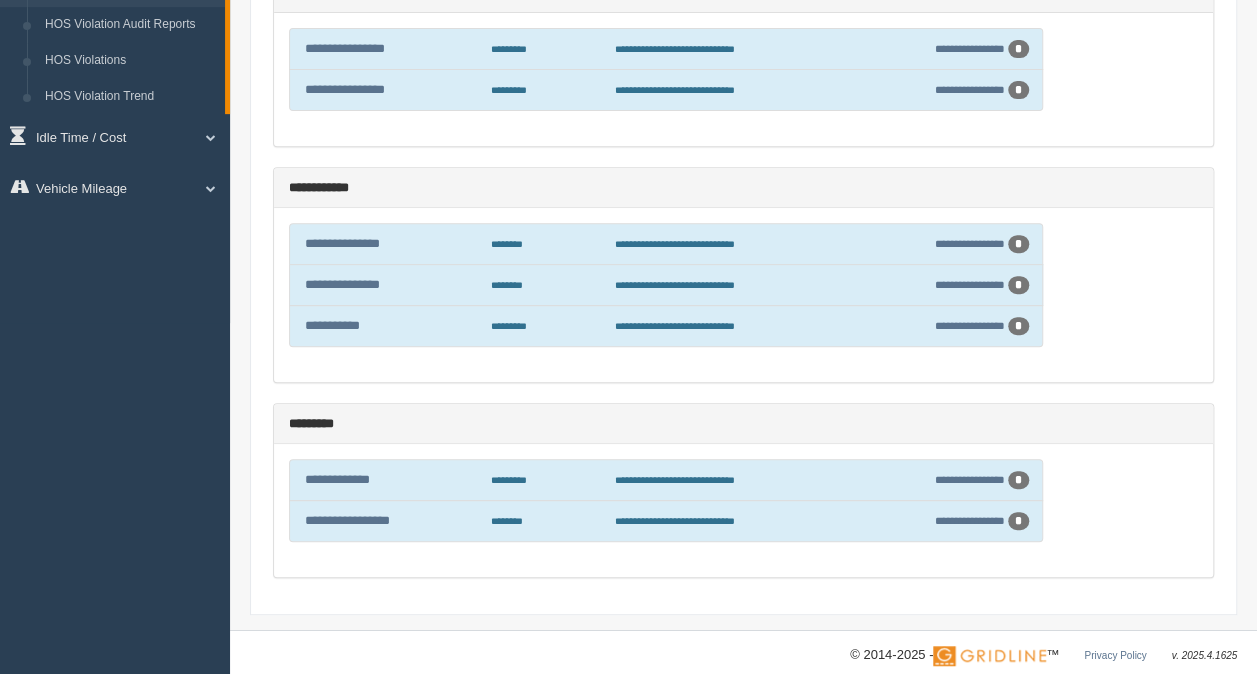 scroll, scrollTop: 366, scrollLeft: 0, axis: vertical 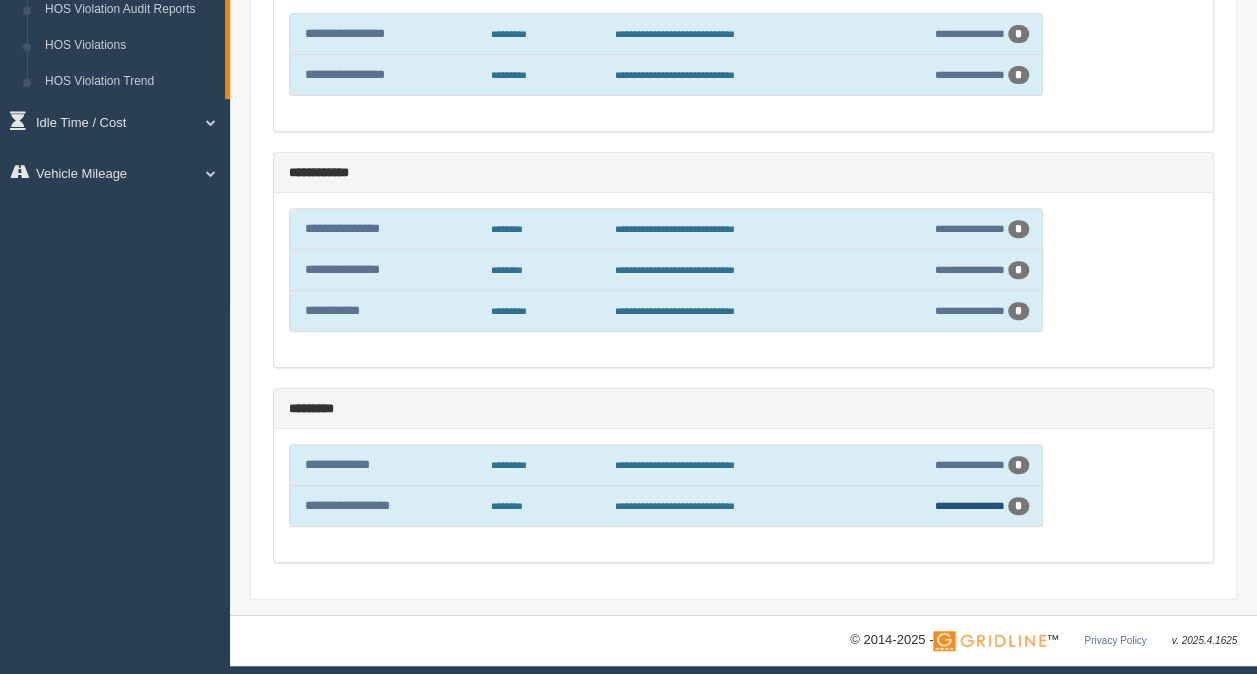 click on "**********" at bounding box center [970, 505] 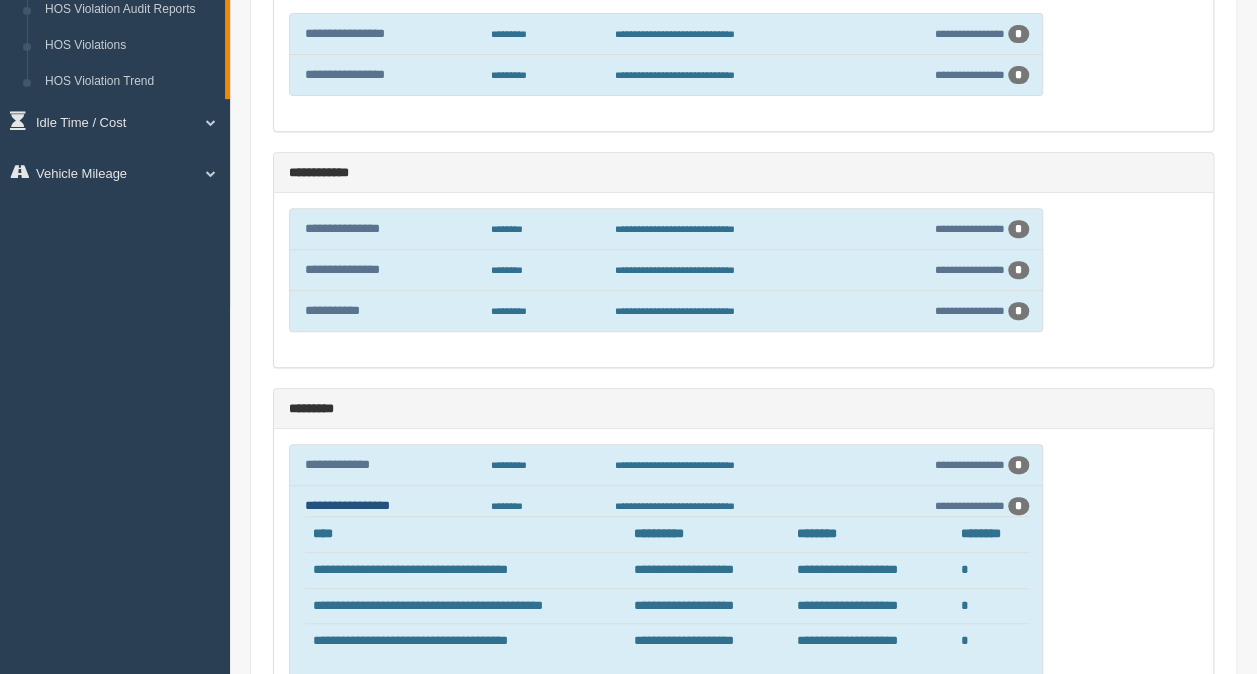 click on "**********" at bounding box center (347, 505) 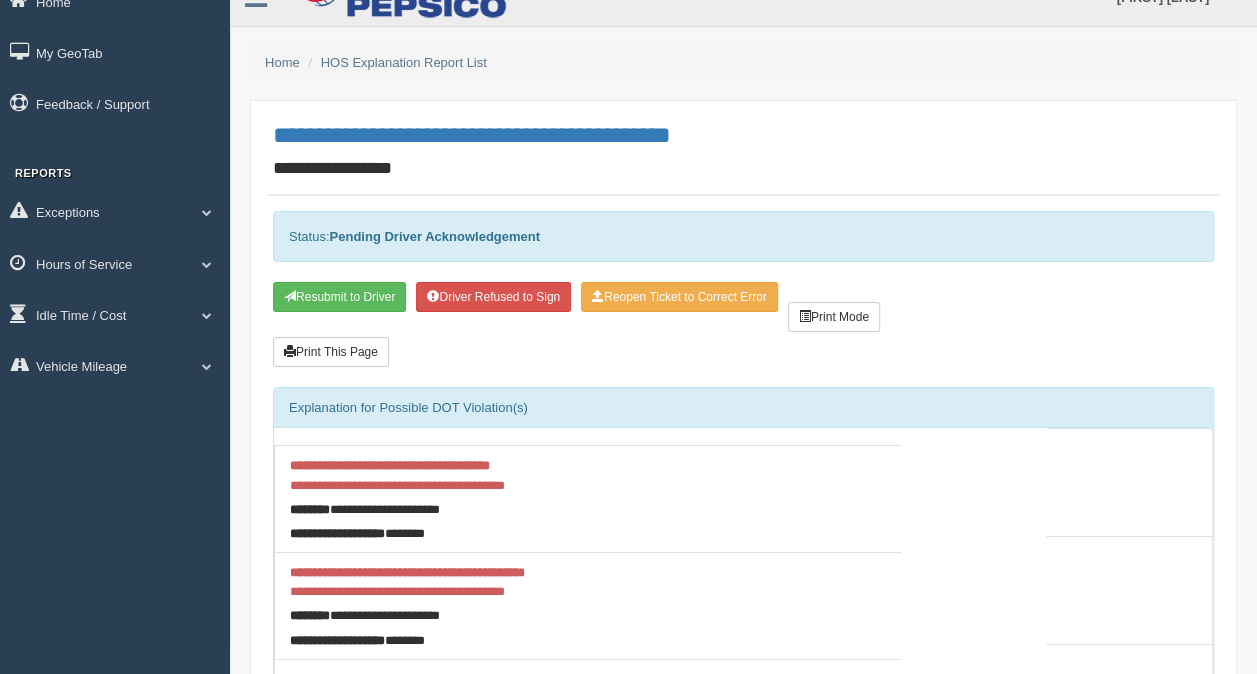 scroll, scrollTop: 0, scrollLeft: 0, axis: both 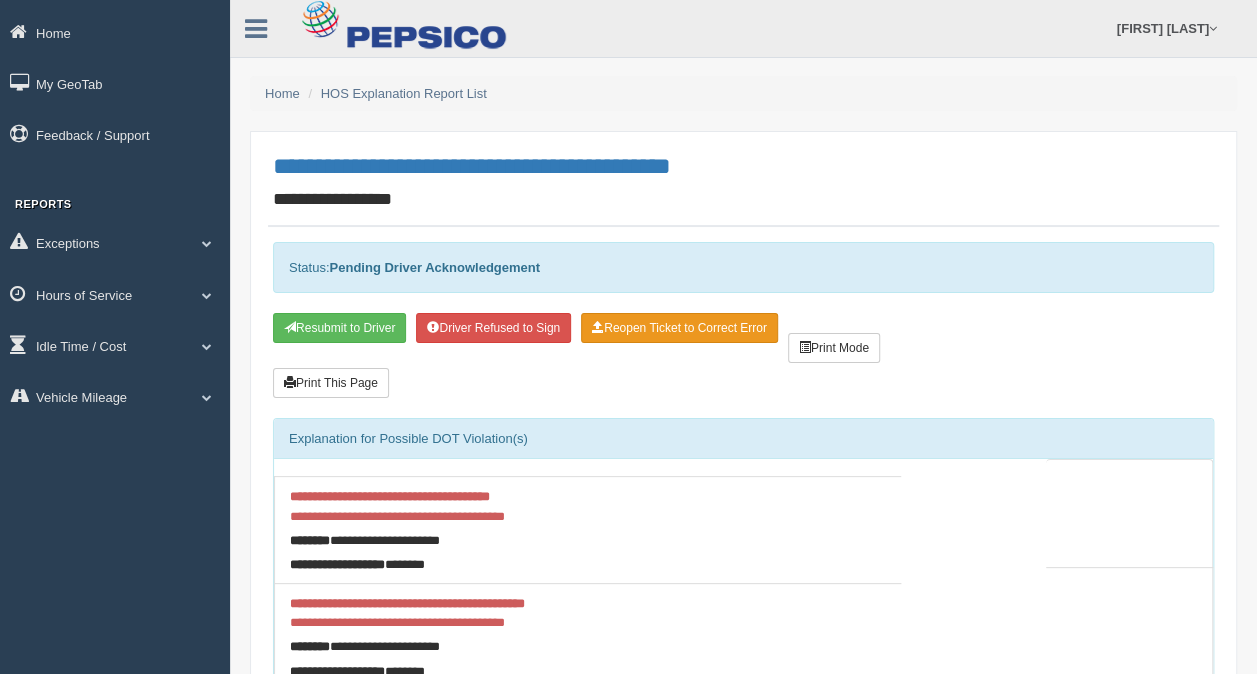 click on "Reopen Ticket to Correct Error" at bounding box center [679, 328] 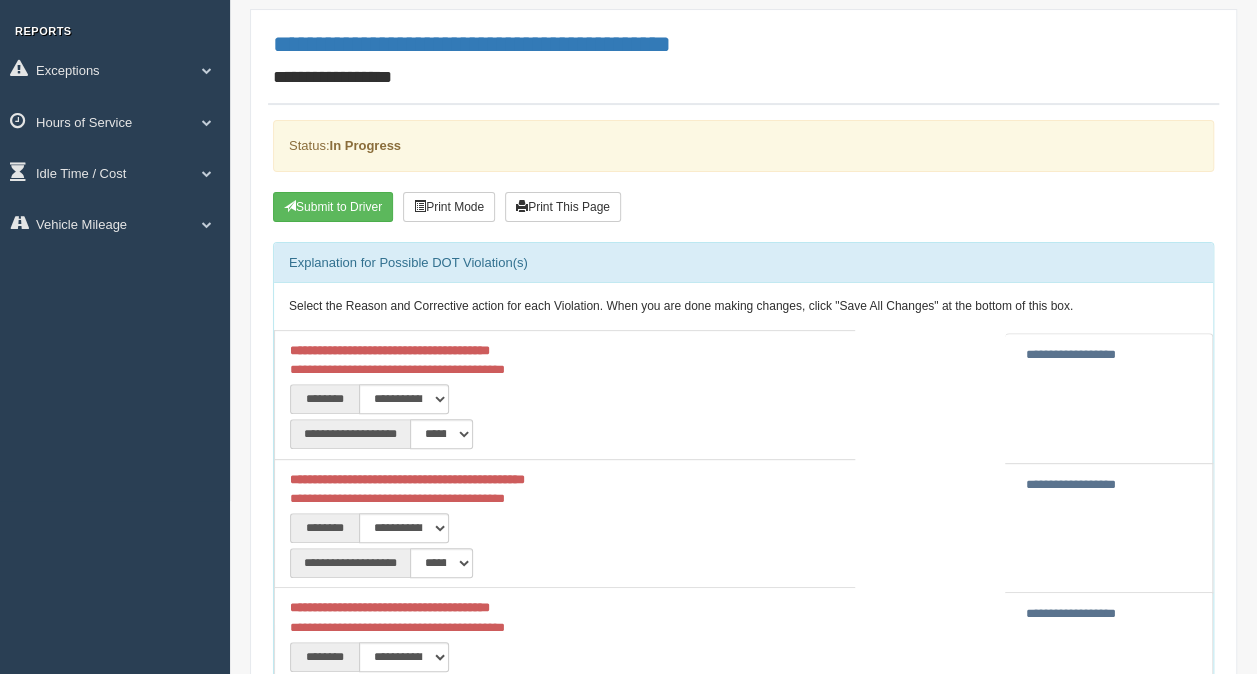 scroll, scrollTop: 200, scrollLeft: 0, axis: vertical 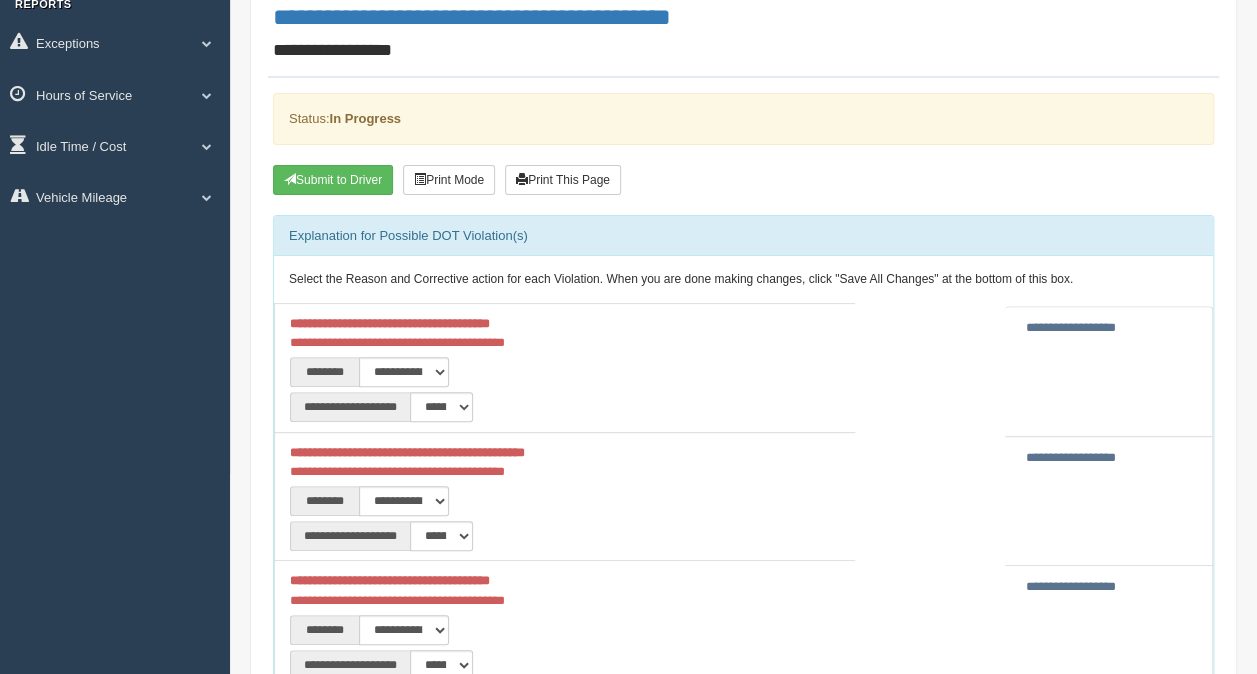 click on "**********" at bounding box center (1071, 327) 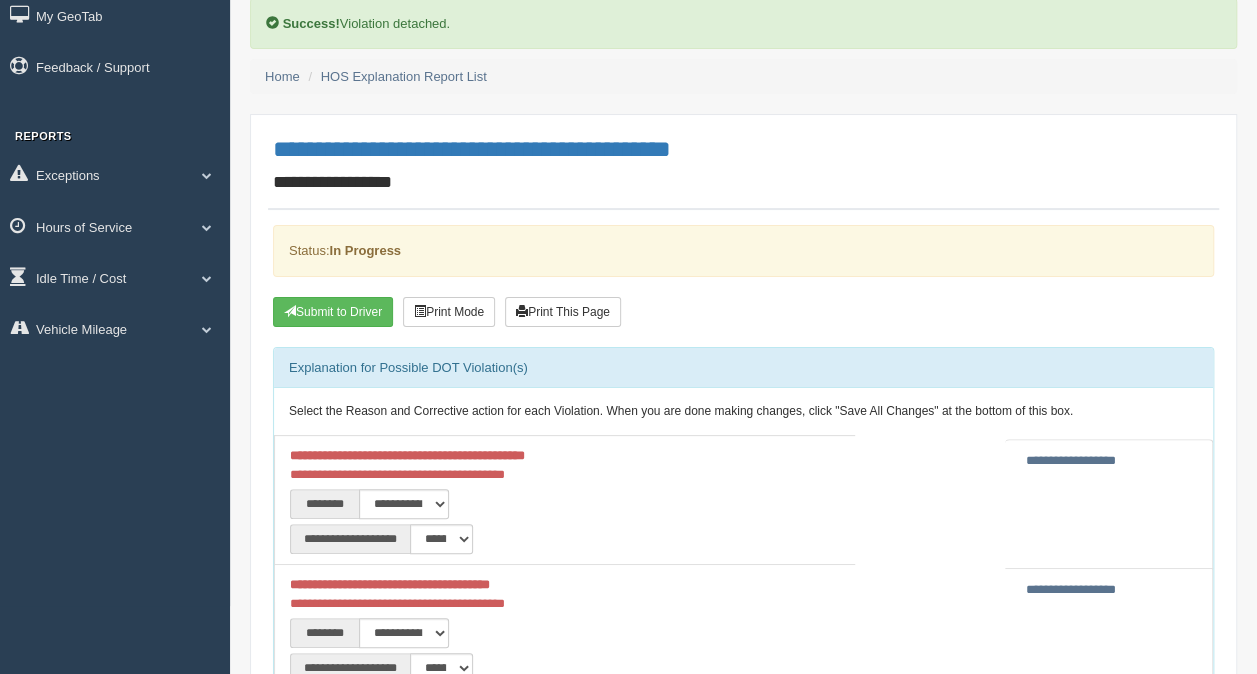 scroll, scrollTop: 100, scrollLeft: 0, axis: vertical 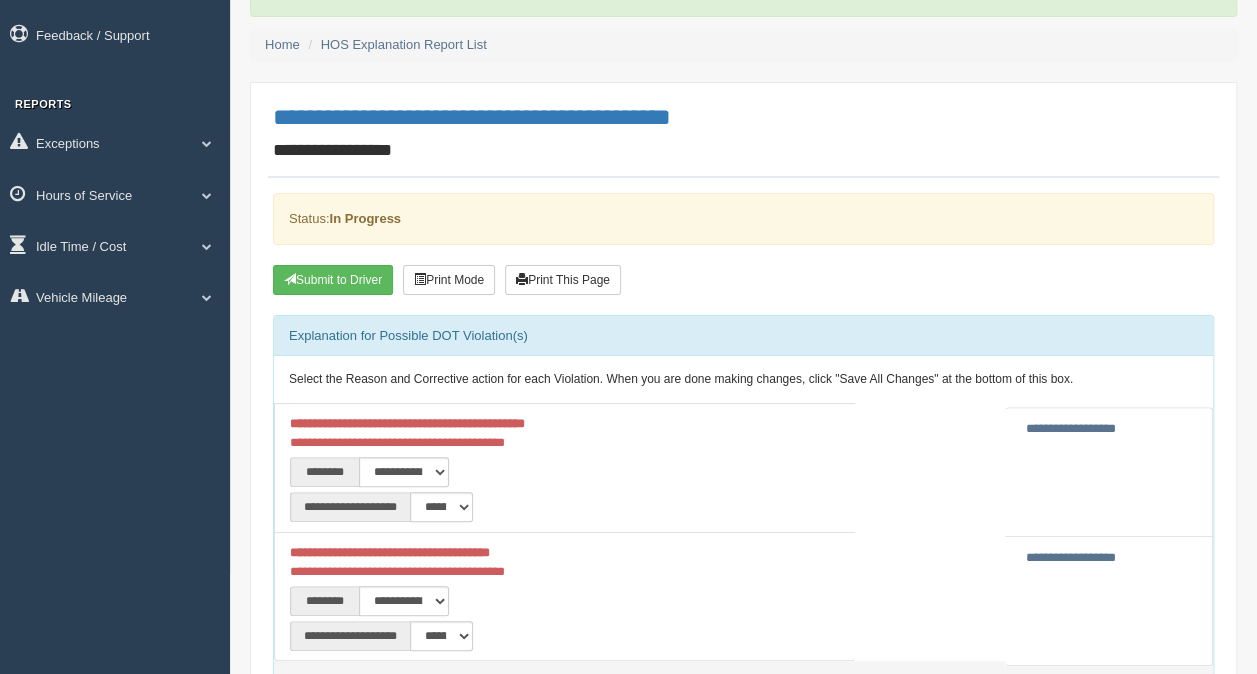 click on "**********" at bounding box center (1071, 428) 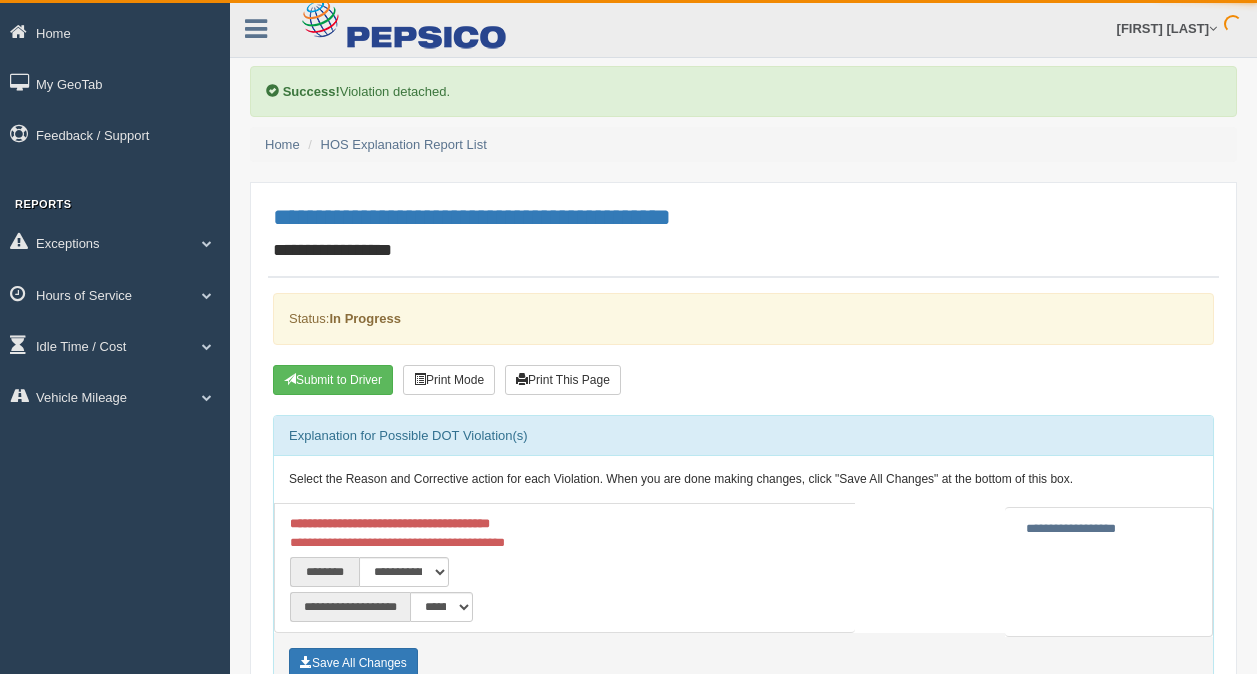 scroll, scrollTop: 0, scrollLeft: 0, axis: both 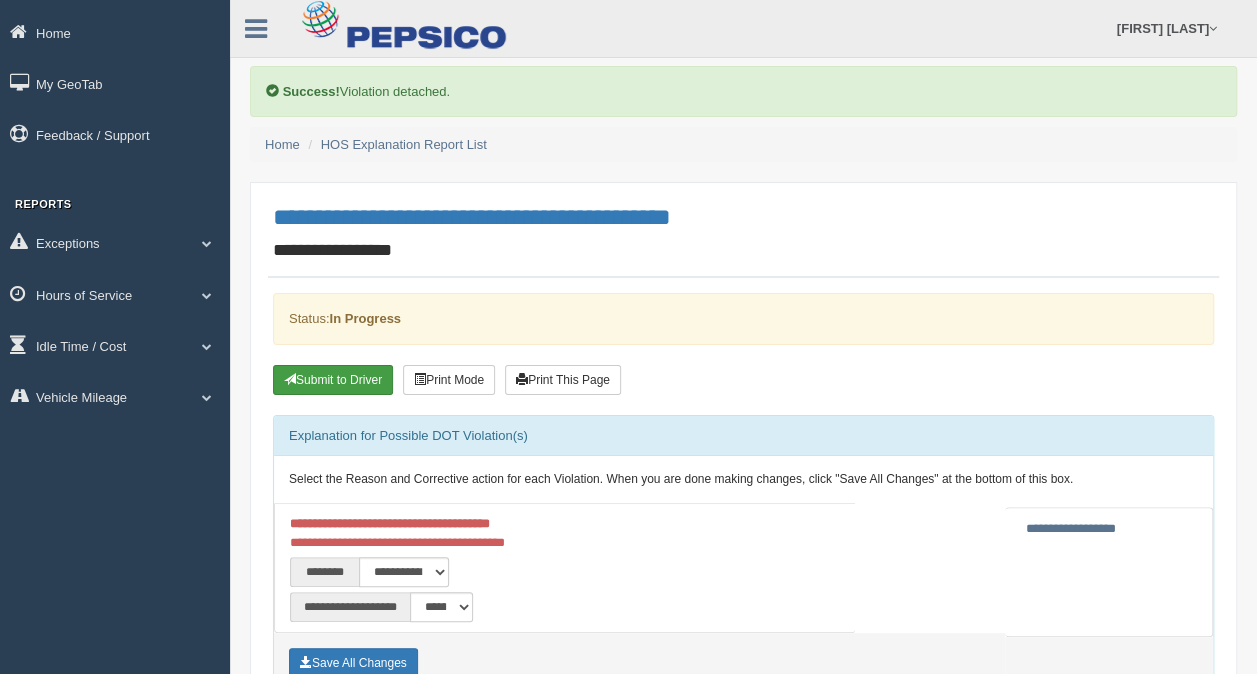 click on "Submit to Driver" at bounding box center (333, 380) 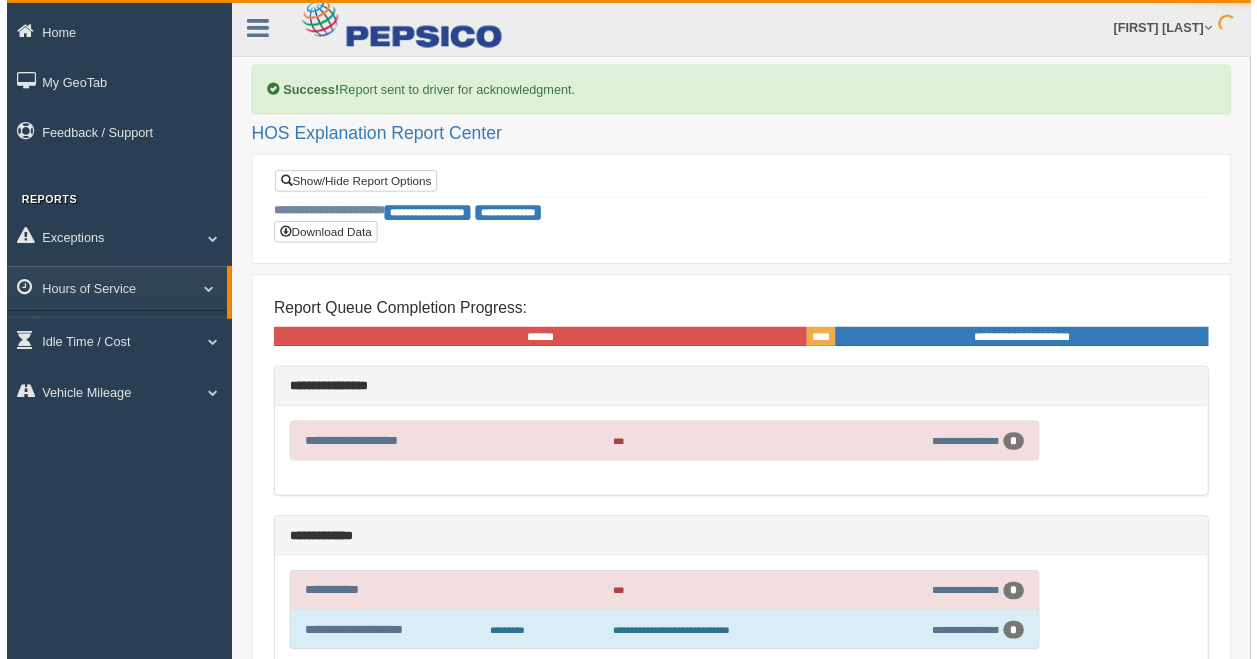 scroll, scrollTop: 0, scrollLeft: 0, axis: both 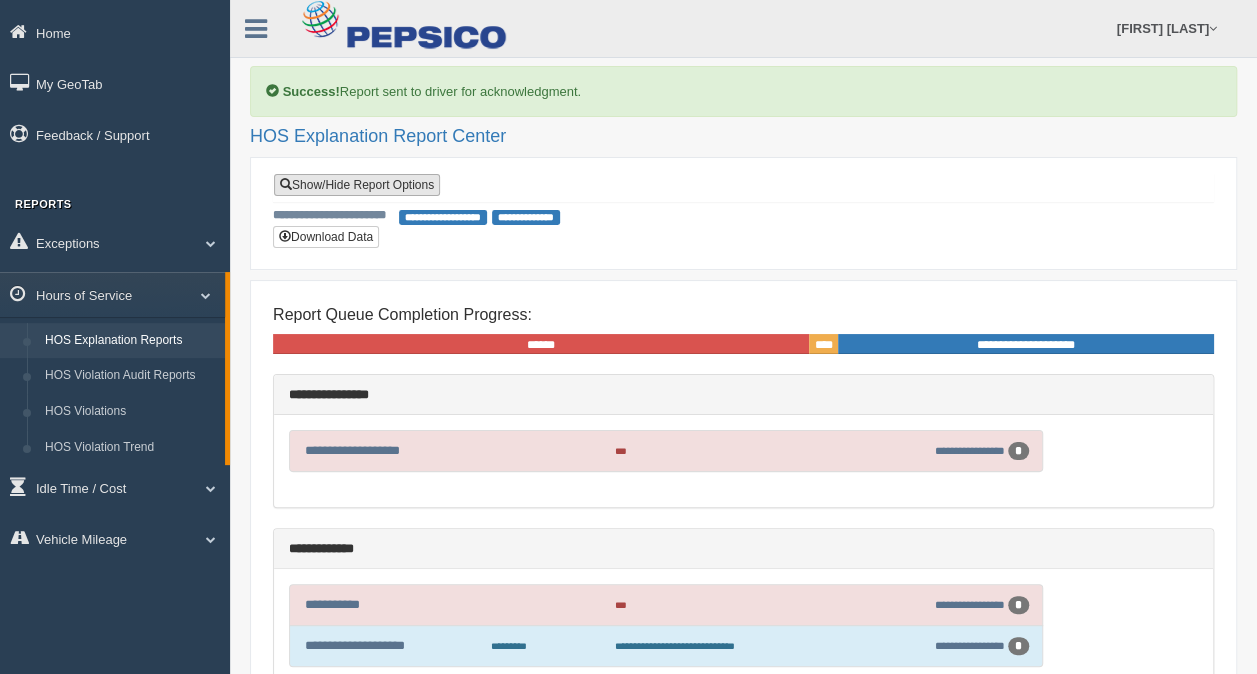 click on "Show/Hide Report Options" at bounding box center (357, 185) 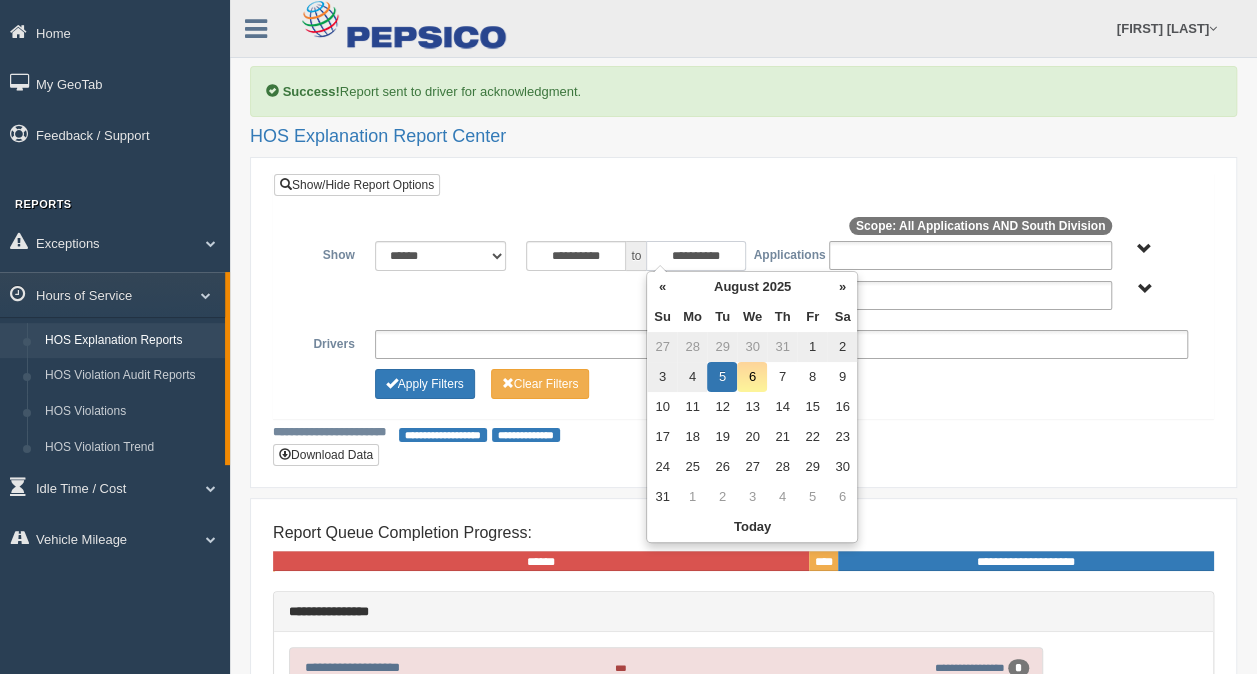 click on "**********" at bounding box center (696, 256) 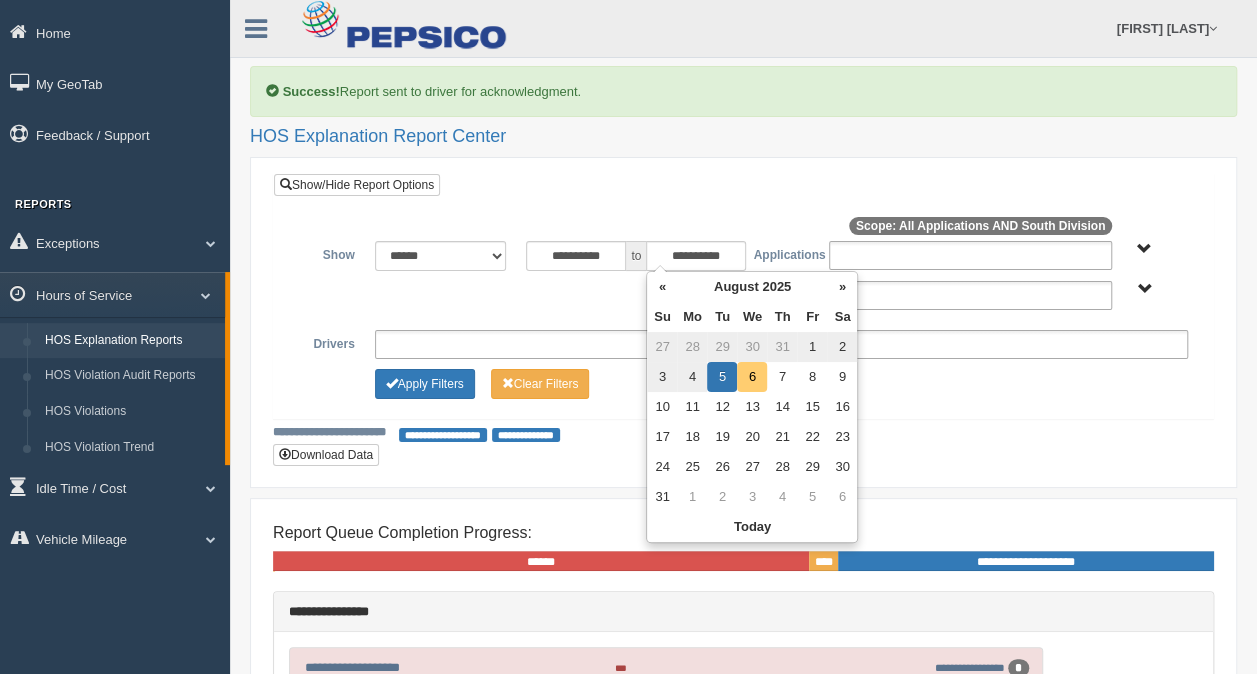 click on "6" at bounding box center [752, 377] 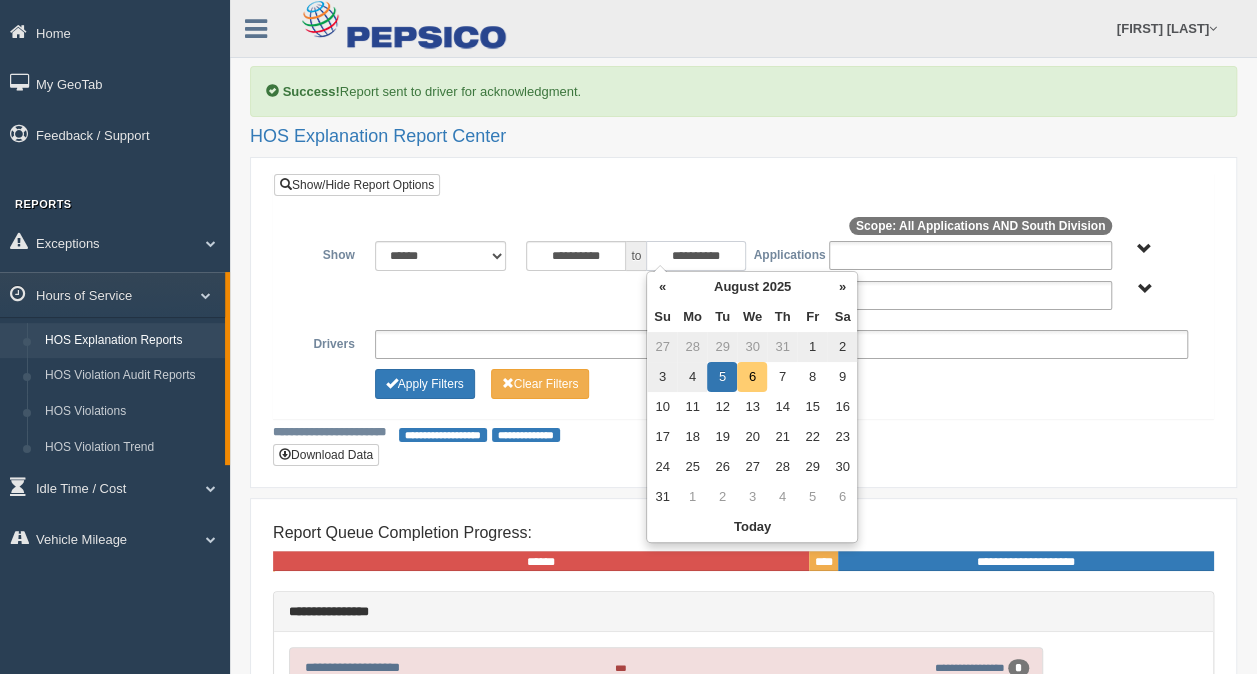 type on "**********" 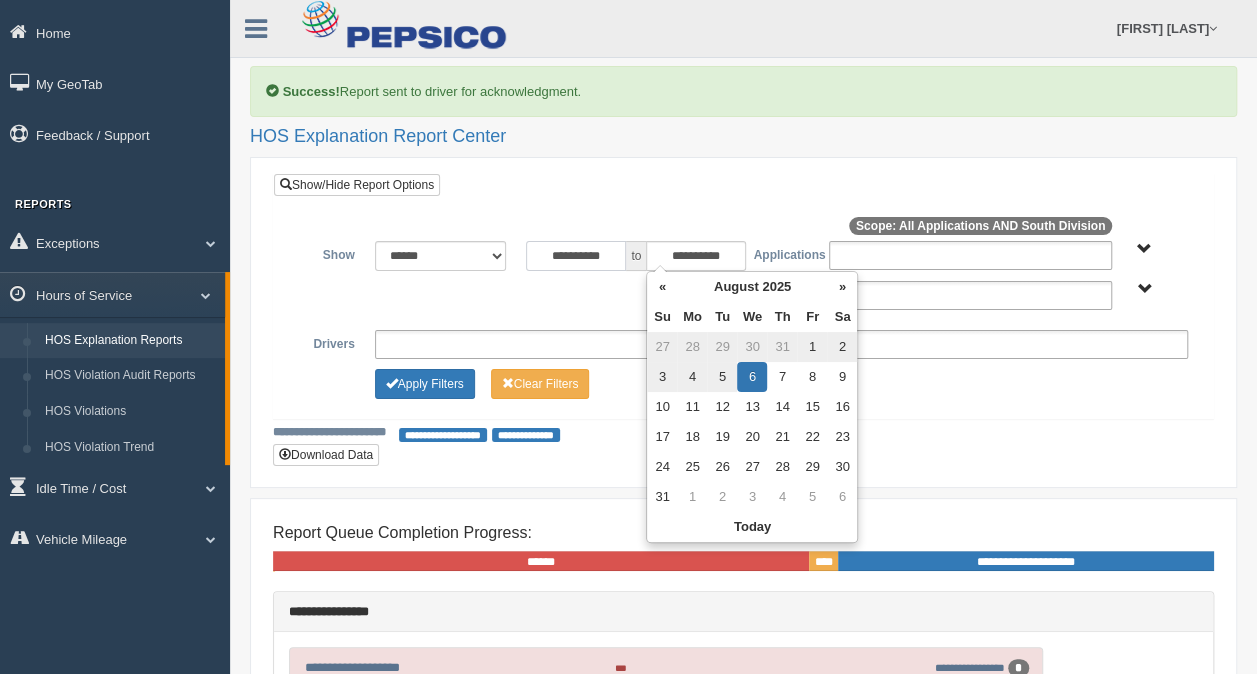click on "**********" at bounding box center [576, 256] 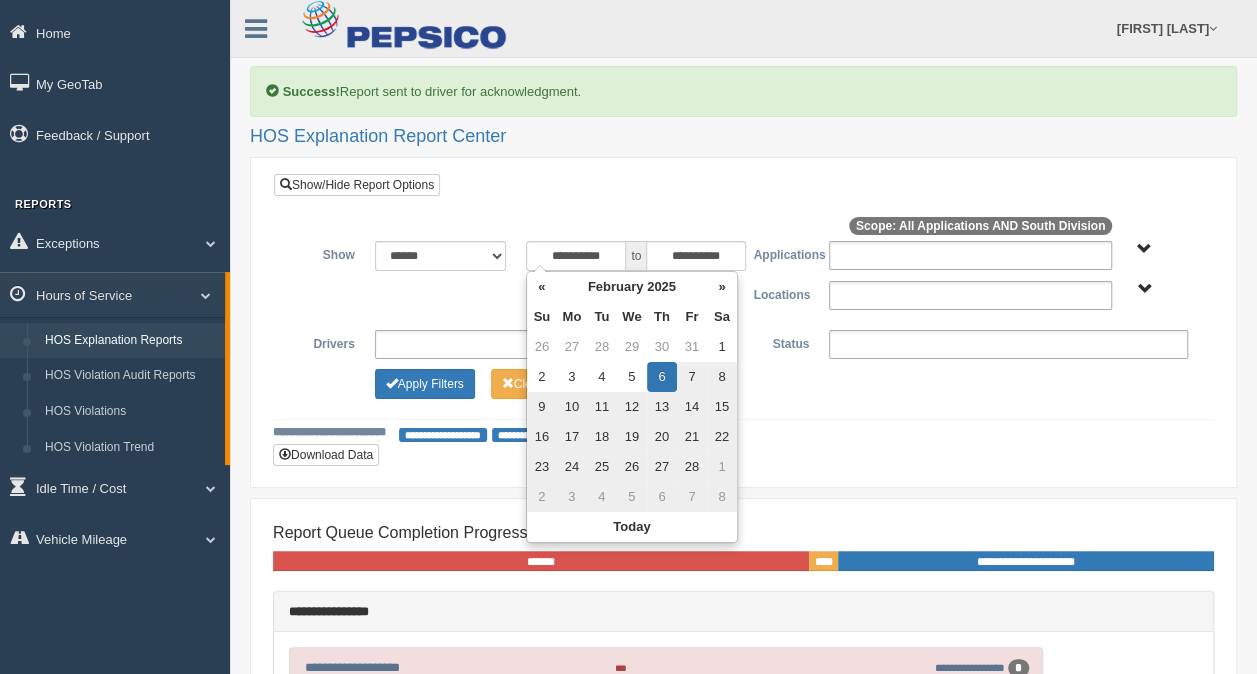 click on "South Division" at bounding box center (1144, 289) 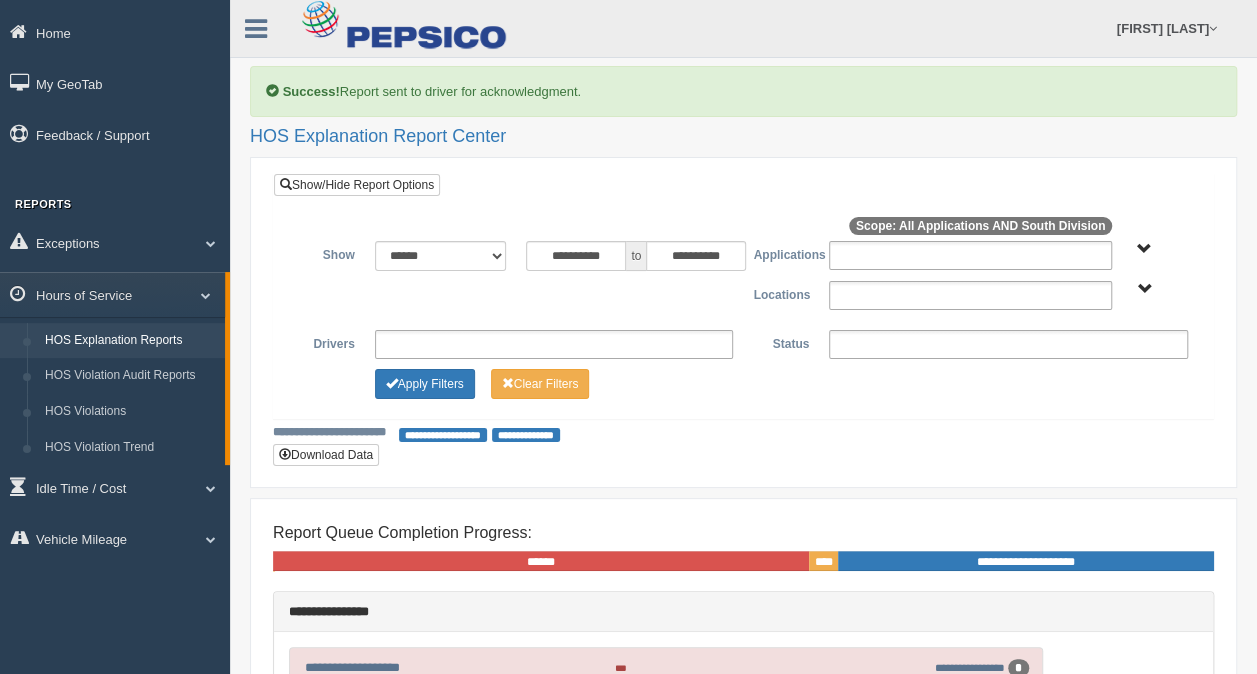 click on "South Division" at bounding box center [1144, 289] 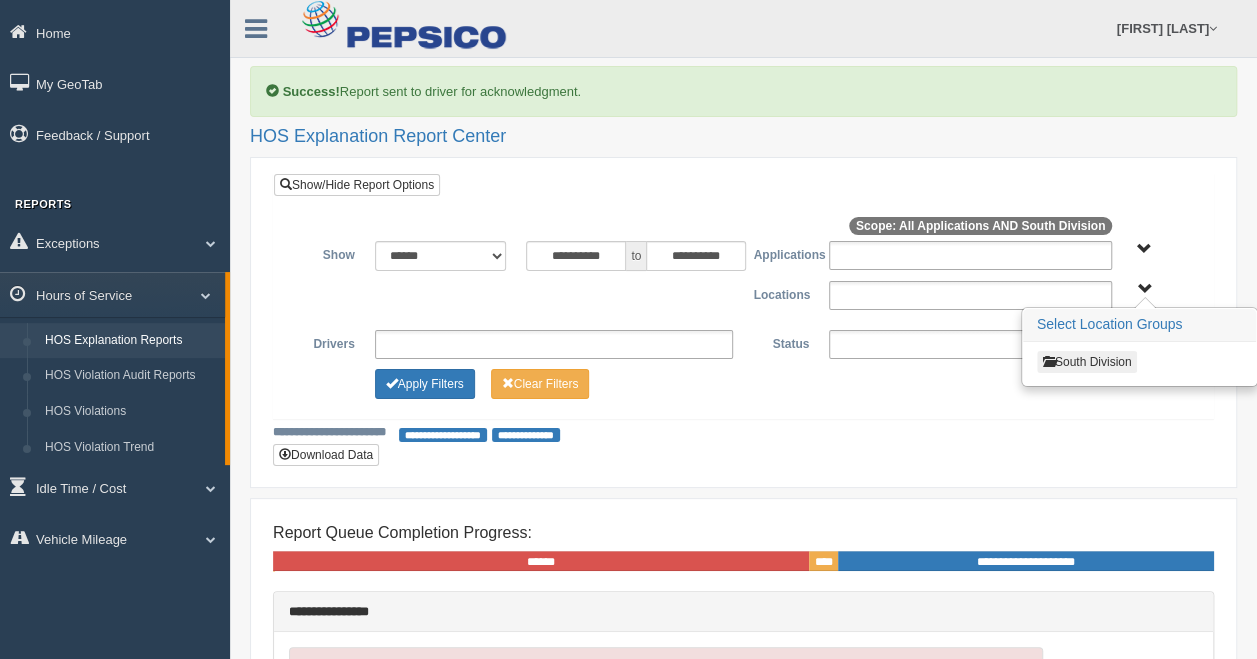 click on "South Division" at bounding box center (1087, 362) 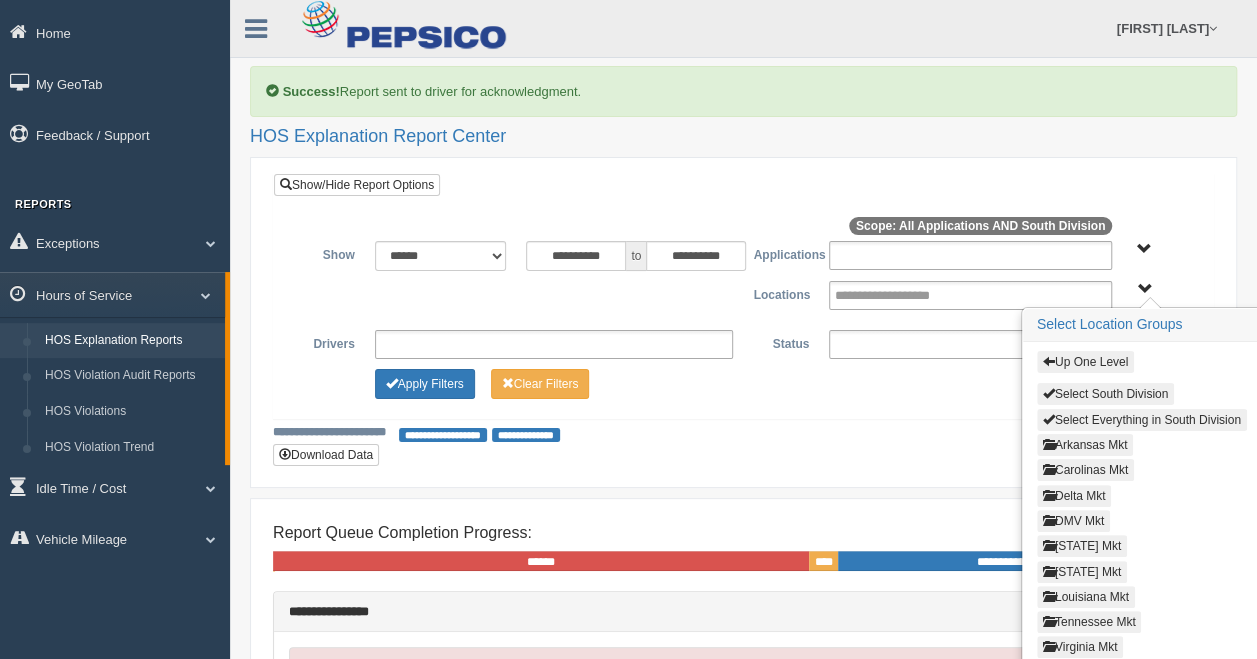 click on "Delta Mkt" at bounding box center [1074, 496] 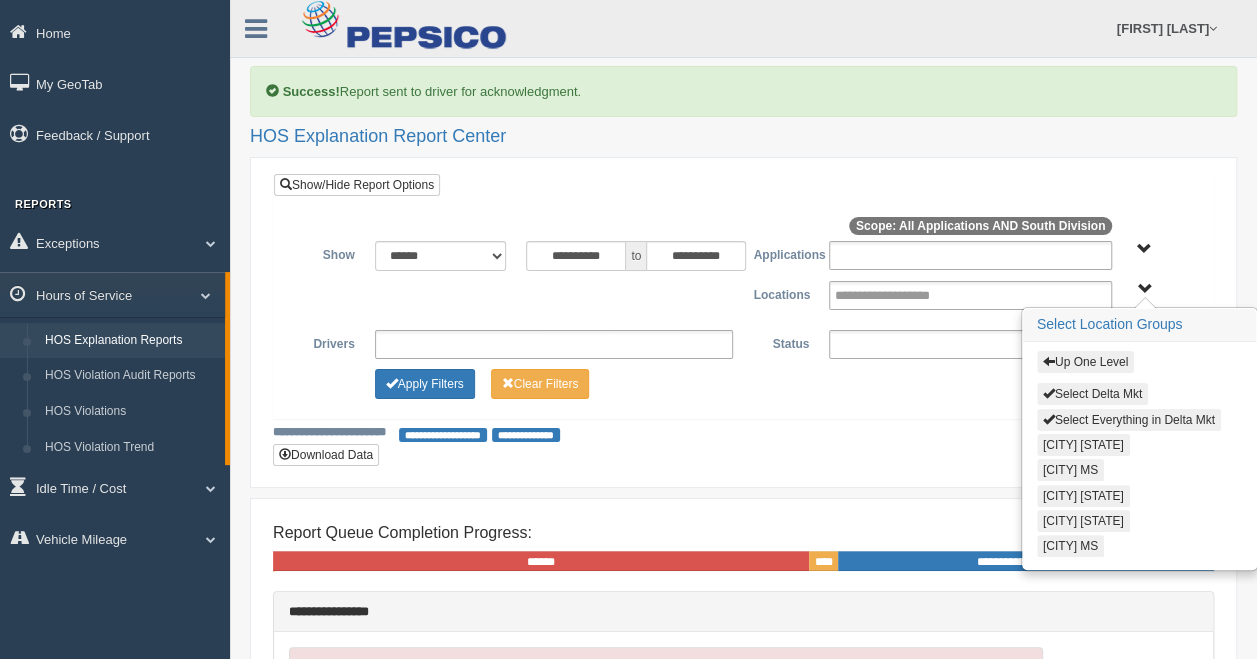 click on "Select Delta Mkt" at bounding box center (1092, 394) 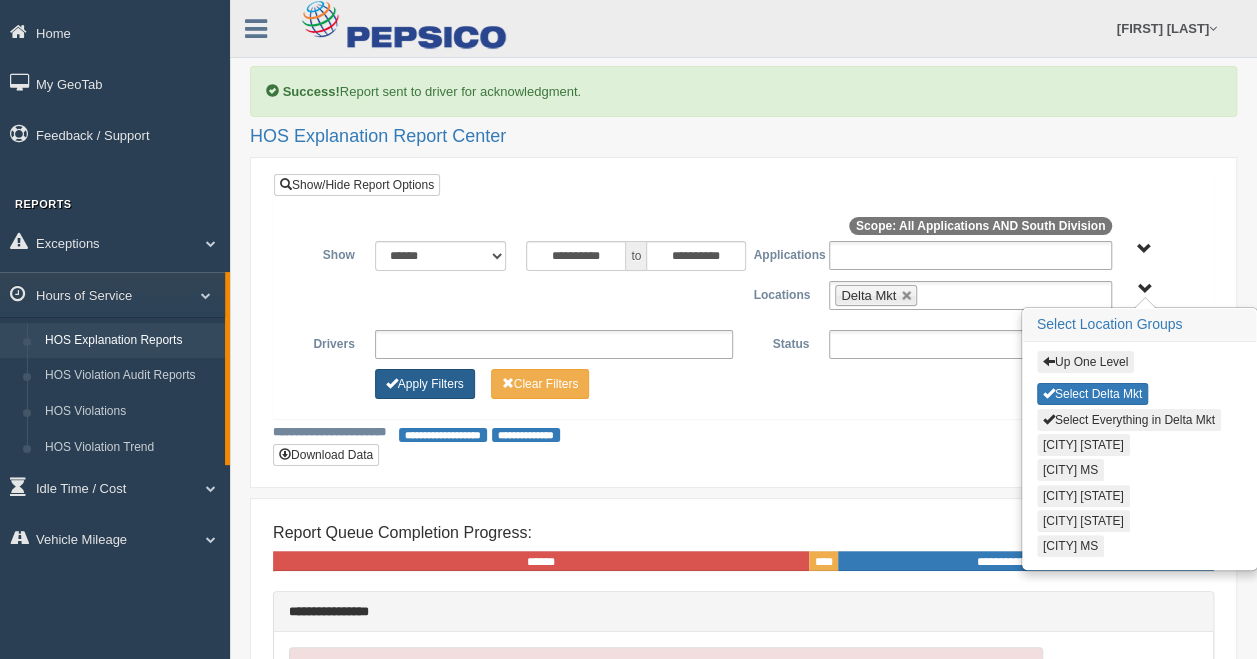 click on "Apply Filters" at bounding box center (425, 384) 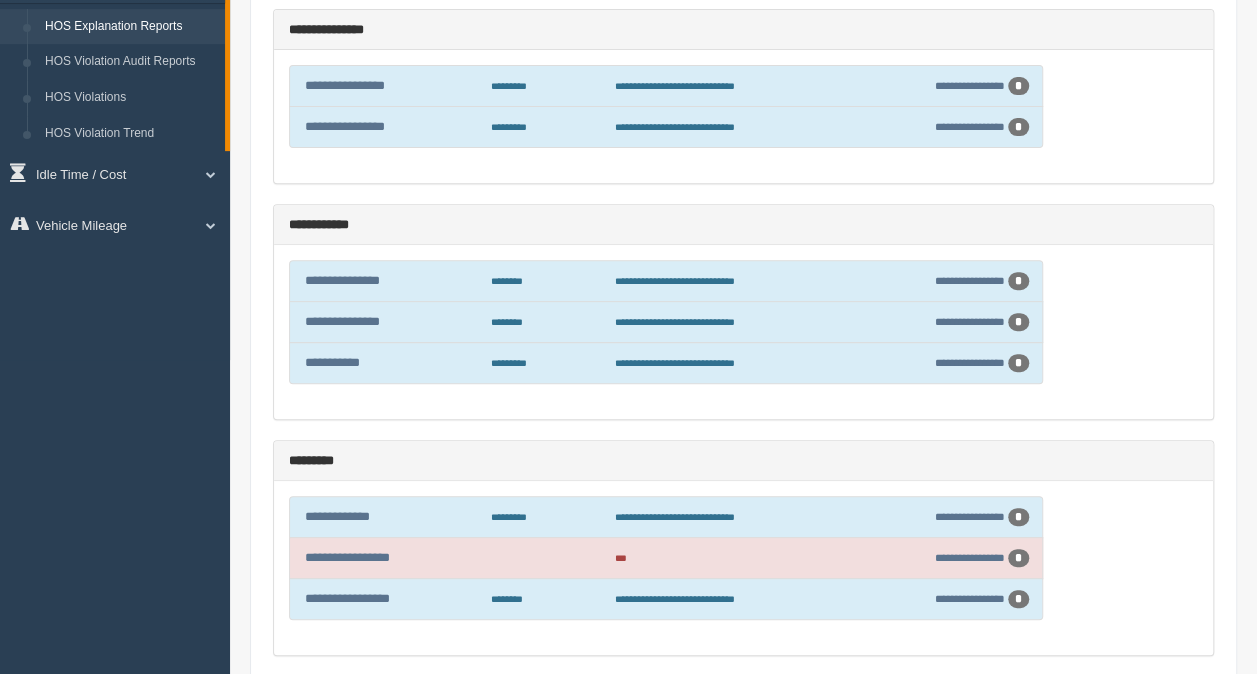 scroll, scrollTop: 400, scrollLeft: 0, axis: vertical 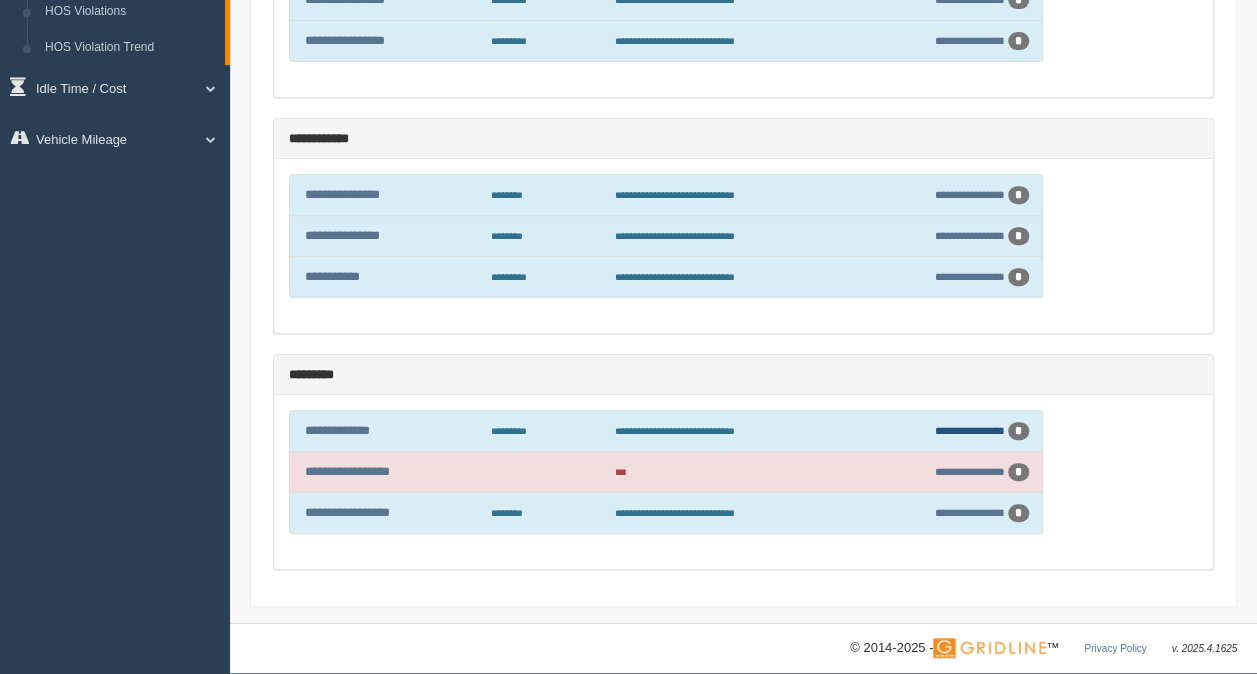 click on "**********" at bounding box center [970, 430] 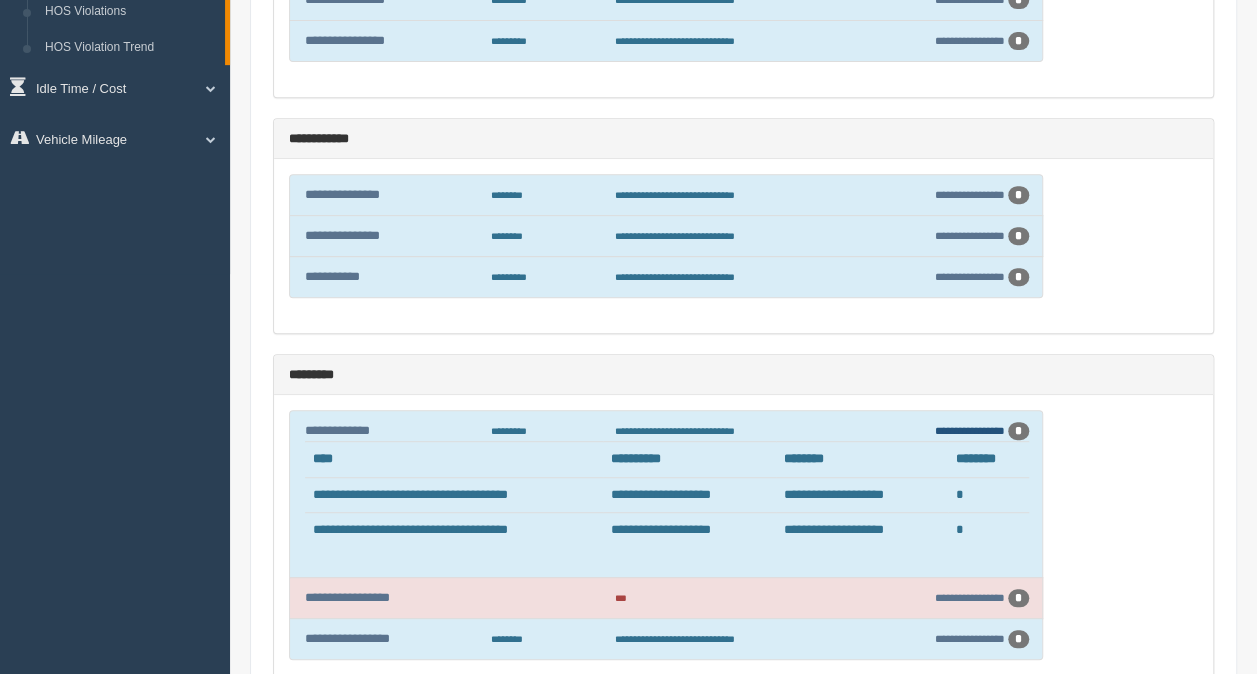 click on "**********" at bounding box center [970, 430] 